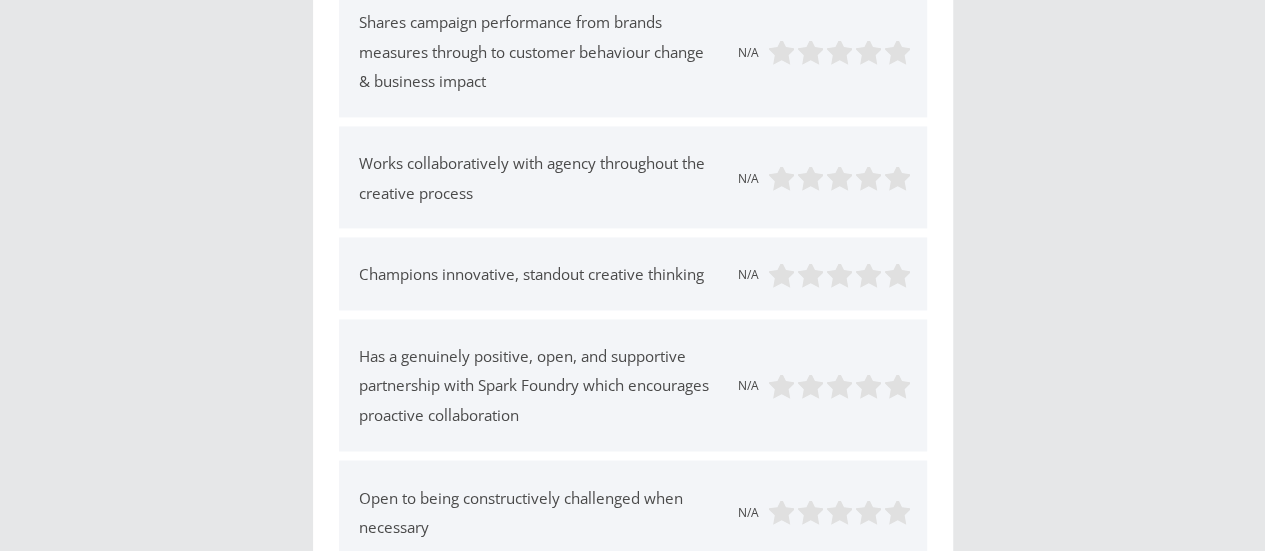 scroll, scrollTop: 1726, scrollLeft: 0, axis: vertical 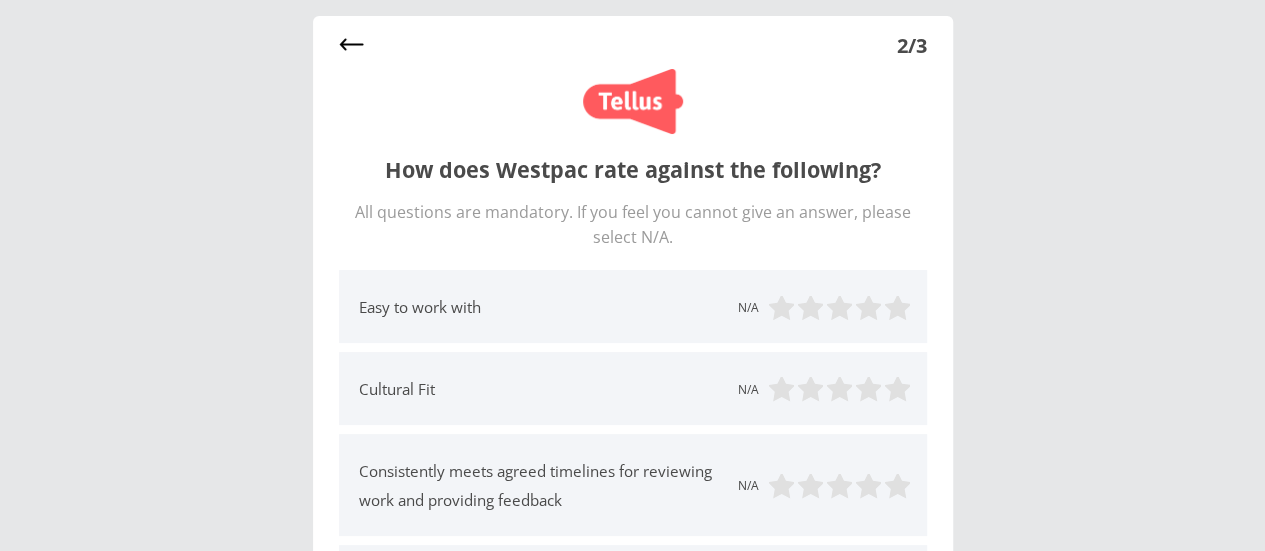 click at bounding box center (351, 44) 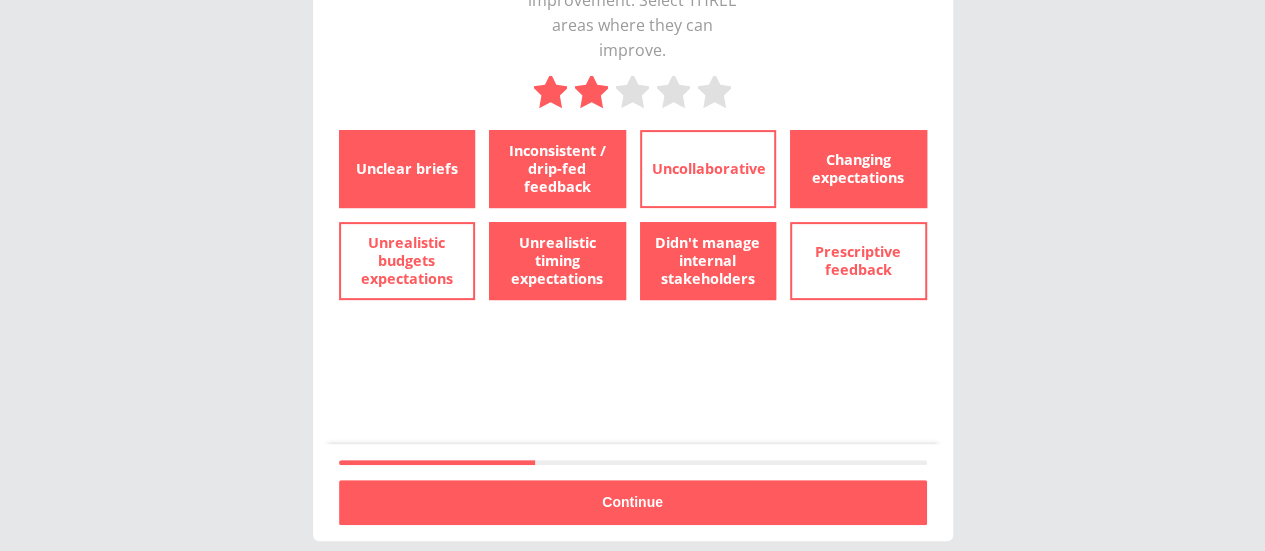 scroll, scrollTop: 237, scrollLeft: 0, axis: vertical 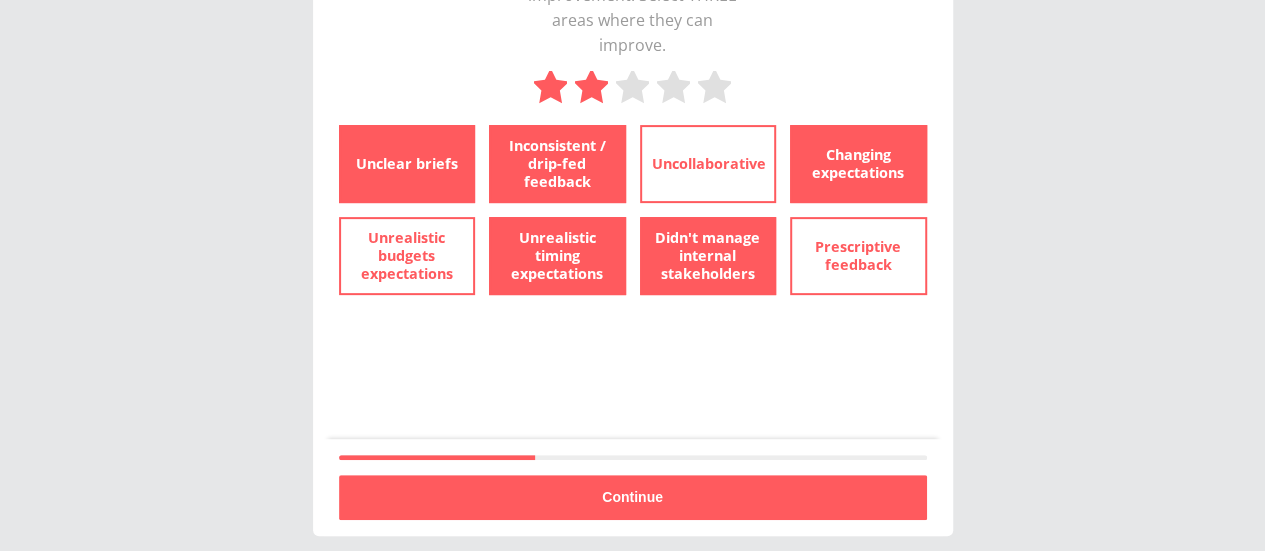 click on "How has Westpac gone lately?  Ok, some room for improvement.
Select THREE areas where they can improve.              Unclear briefs Inconsistent / drip-fed feedback Uncollaborative Changing expectations Unrealistic budgets expectations Unrealistic timing expectations Didn't manage internal stakeholders Prescriptive feedback" at bounding box center (633, 130) 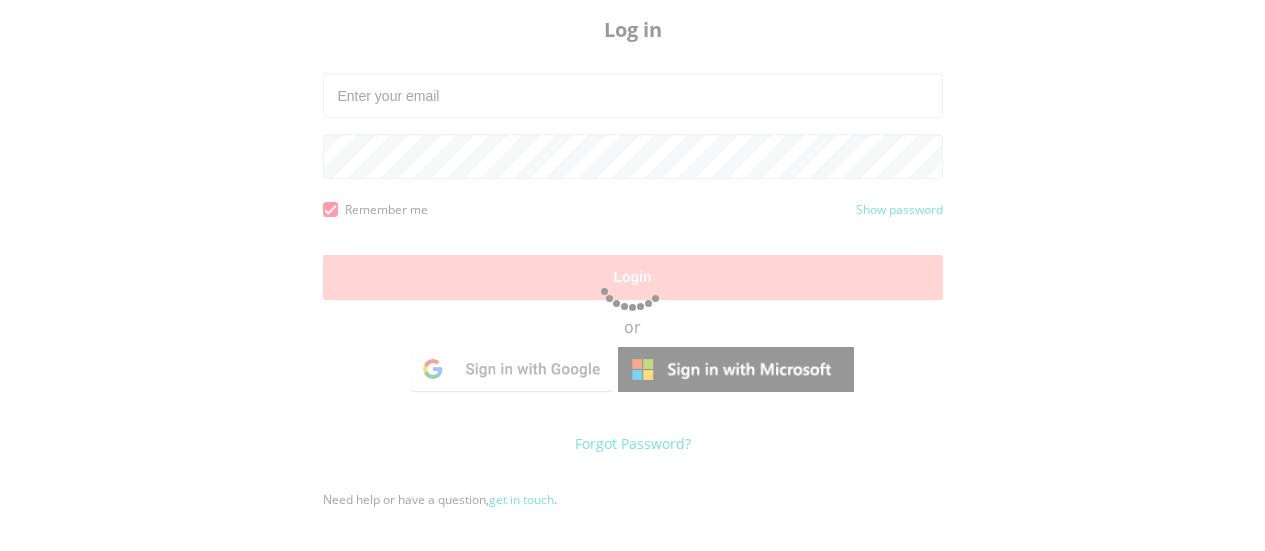 scroll, scrollTop: 0, scrollLeft: 0, axis: both 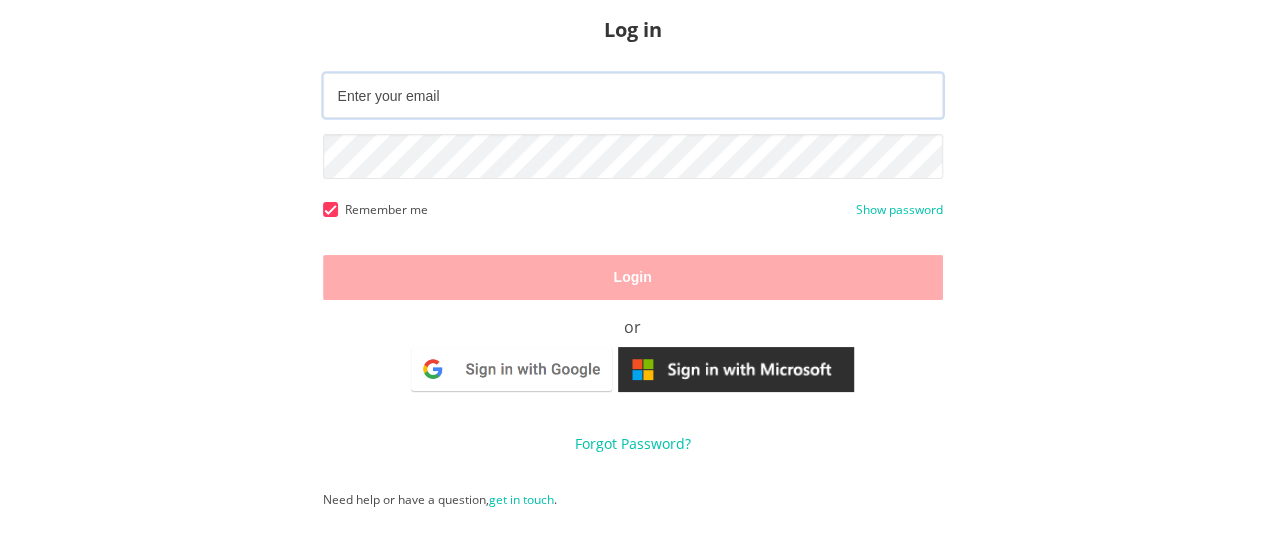 type on "cleo.cunningham@publicismedia.com" 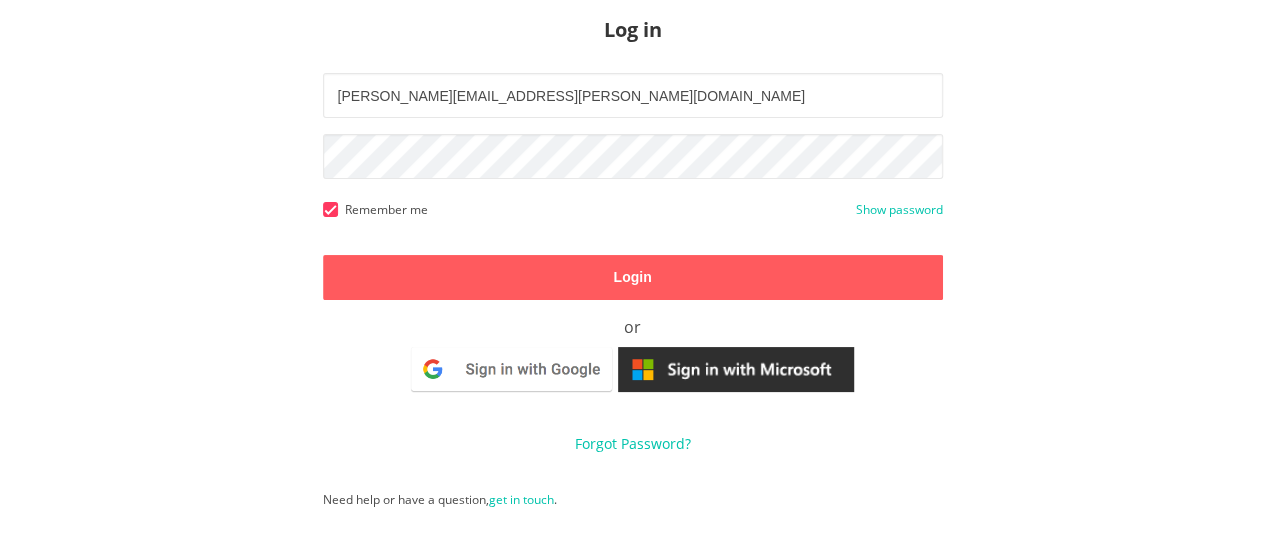 click on "Log in   cleo.cunningham@publicismedia.com                     Tinker1!         Remember me  Show password     Login    or  Forgot Password?  Need help or have a question,  get in touch ." at bounding box center (633, 265) 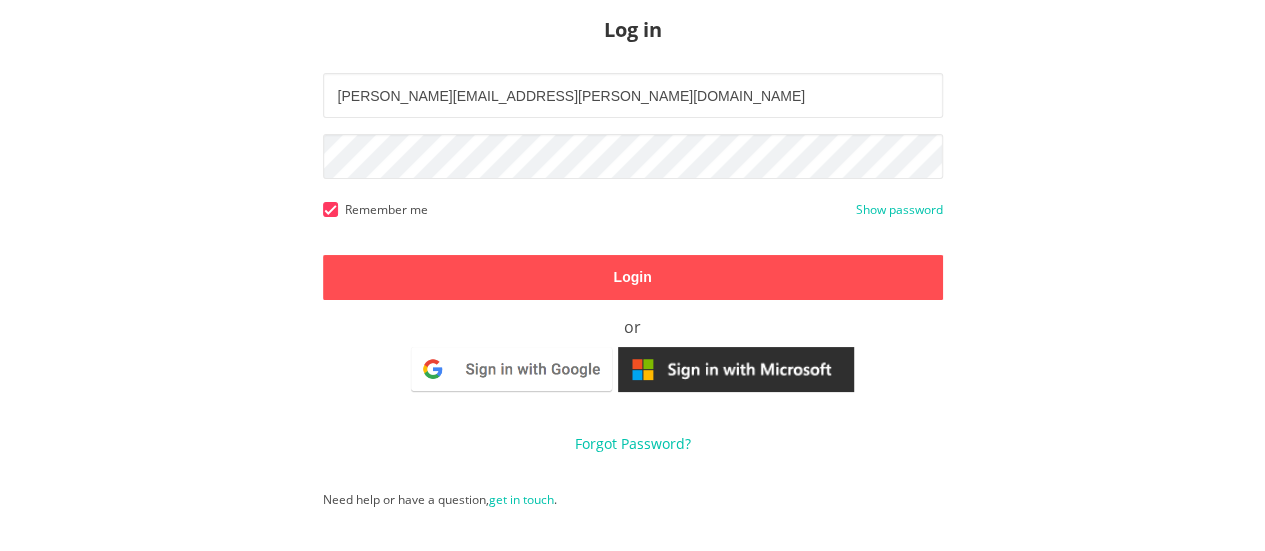 click on "Login" at bounding box center (633, 277) 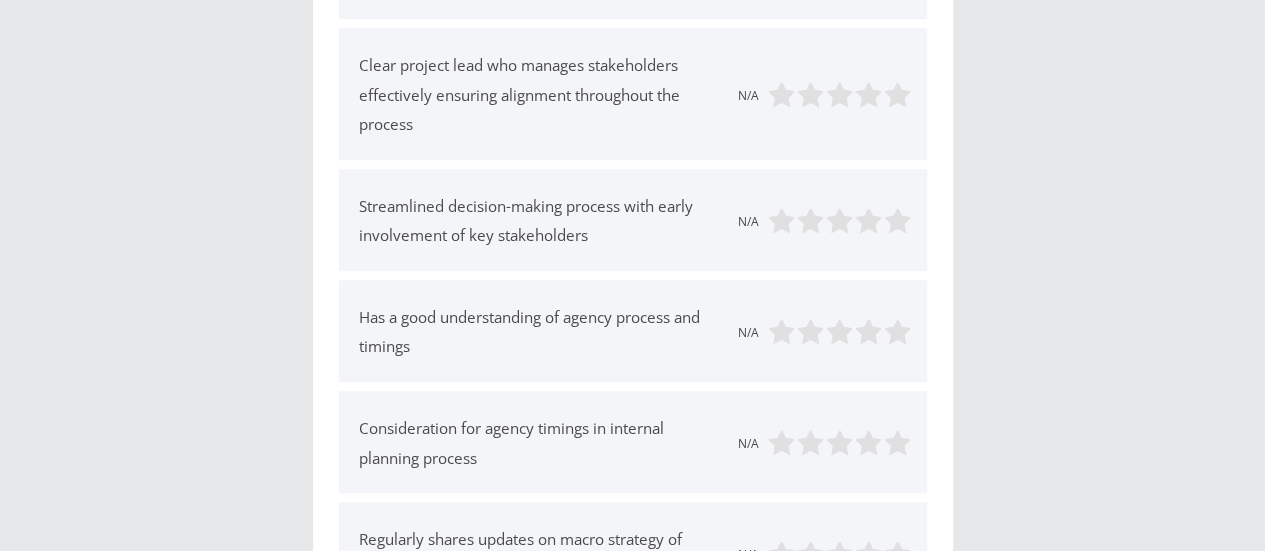 scroll, scrollTop: 0, scrollLeft: 0, axis: both 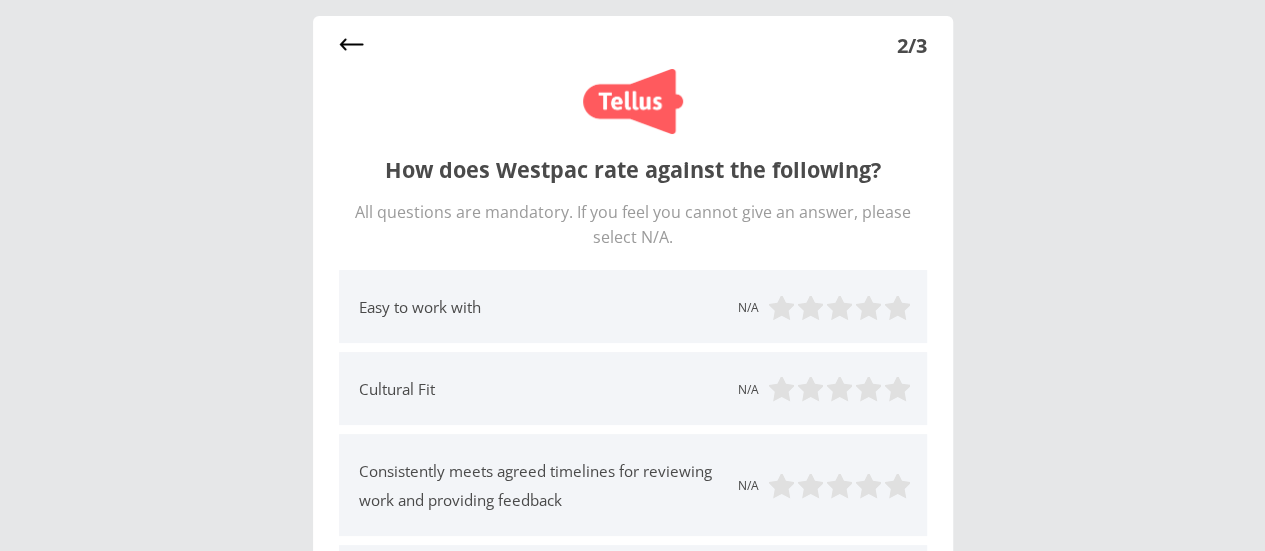 click at bounding box center (351, 44) 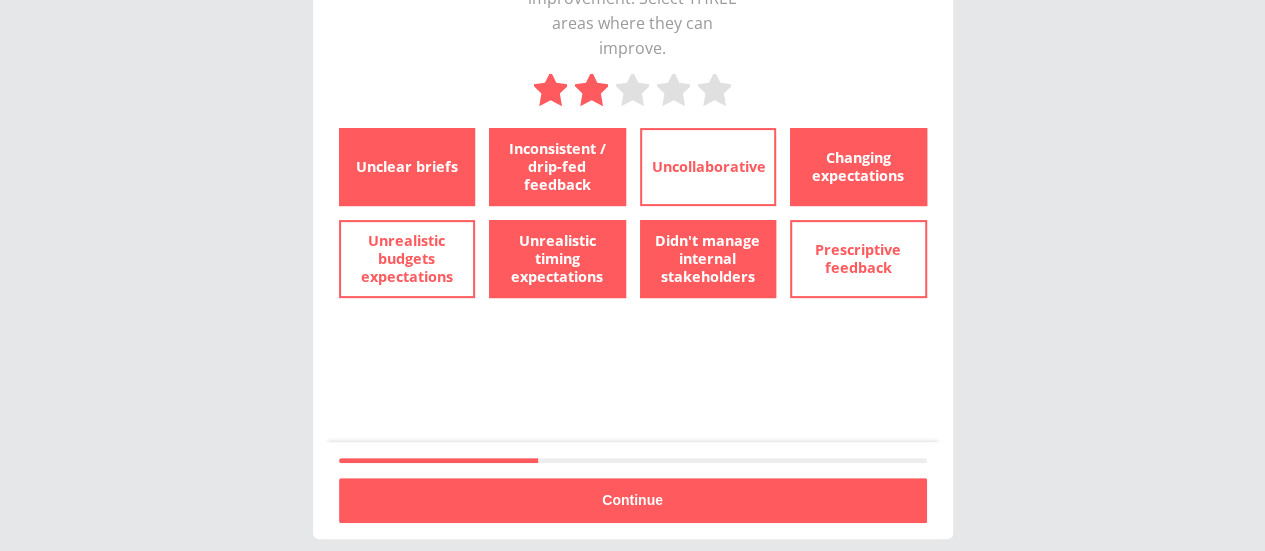 scroll, scrollTop: 237, scrollLeft: 0, axis: vertical 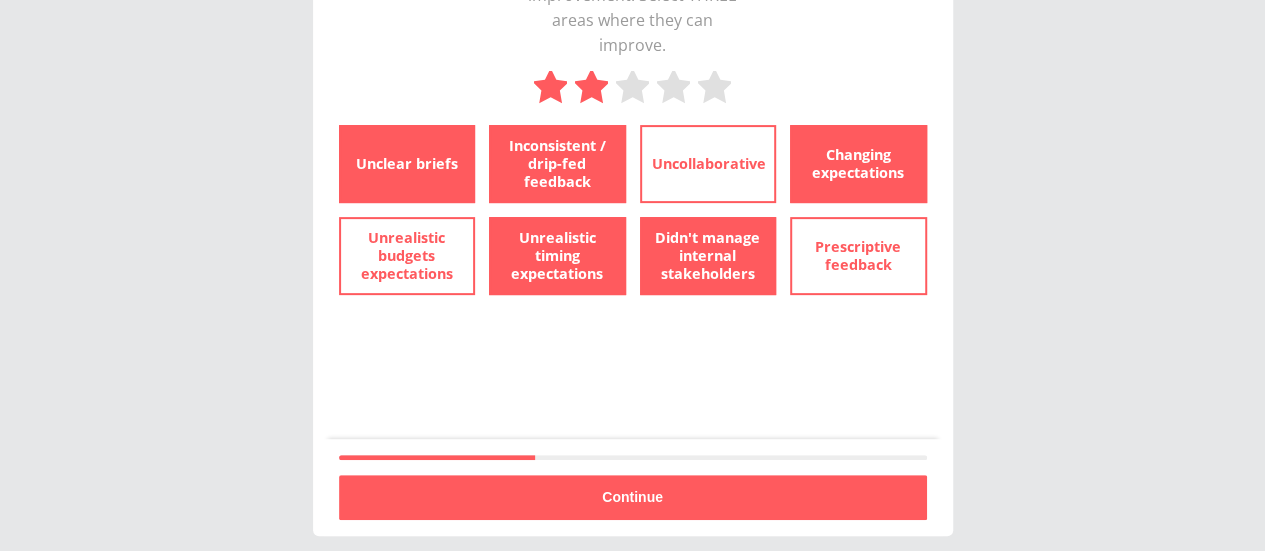 click on "How has Westpac gone lately?  Ok, some room for improvement.
Select THREE areas where they can improve.              Unclear briefs Inconsistent / drip-fed feedback Uncollaborative Changing expectations Unrealistic budgets expectations Unrealistic timing expectations Didn't manage internal stakeholders Prescriptive feedback" at bounding box center [633, 130] 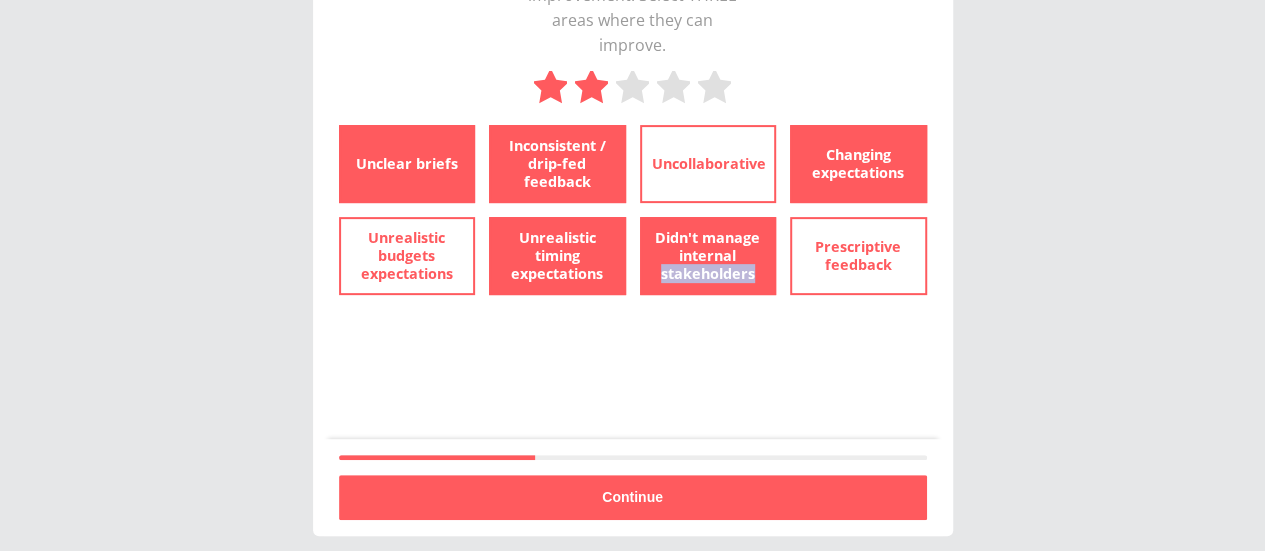 drag, startPoint x: 700, startPoint y: 419, endPoint x: 676, endPoint y: 366, distance: 58.18075 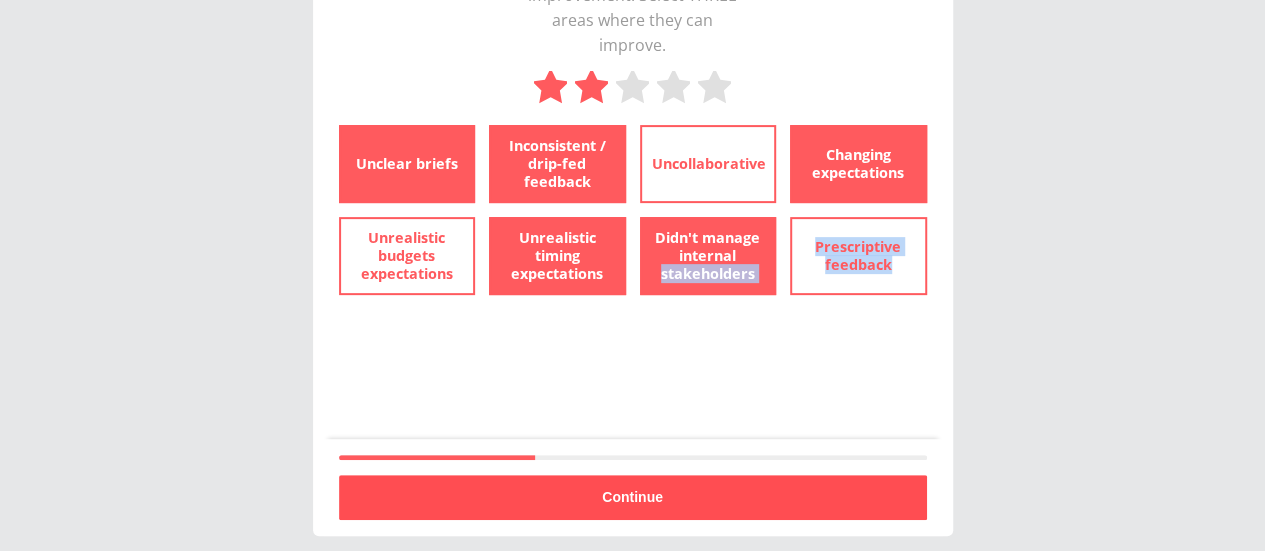drag, startPoint x: 676, startPoint y: 366, endPoint x: 644, endPoint y: 507, distance: 144.58562 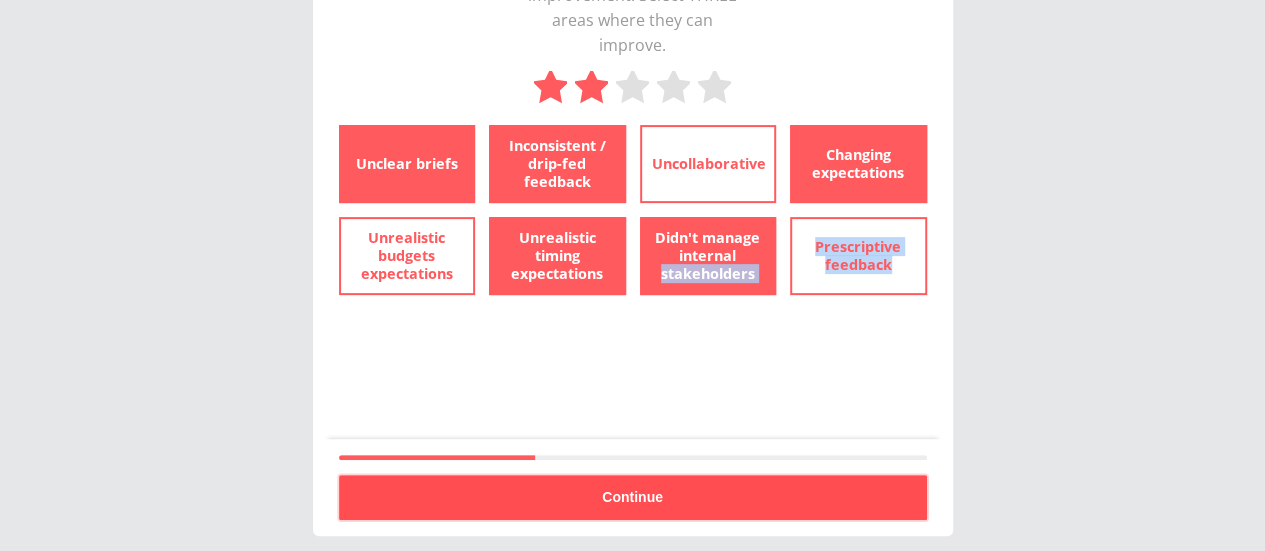 click on "Continue" at bounding box center (633, 497) 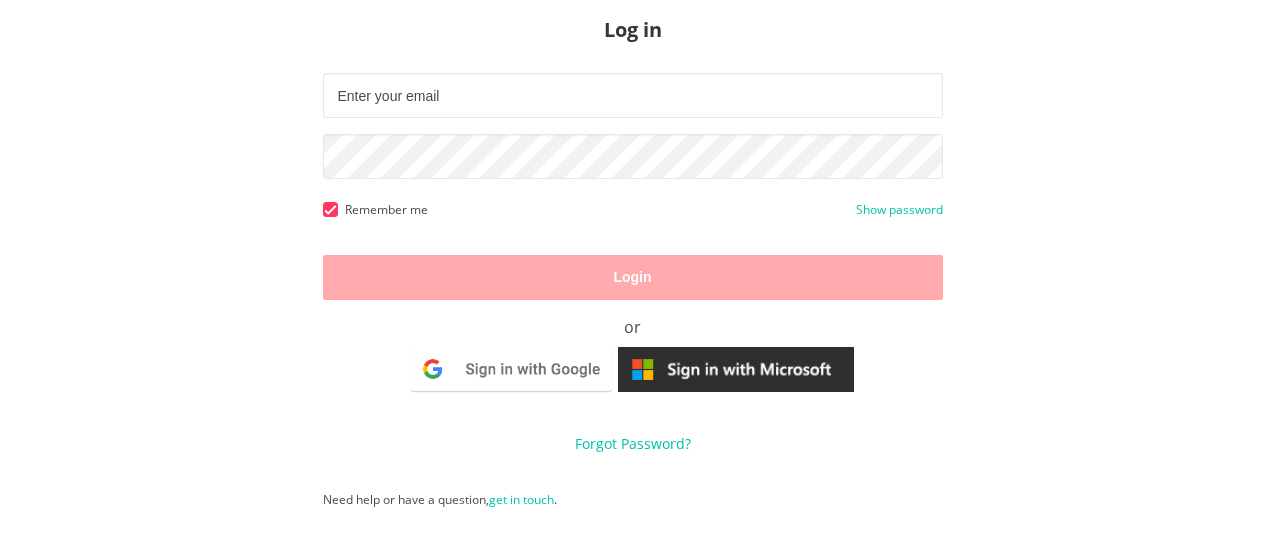 scroll, scrollTop: 0, scrollLeft: 0, axis: both 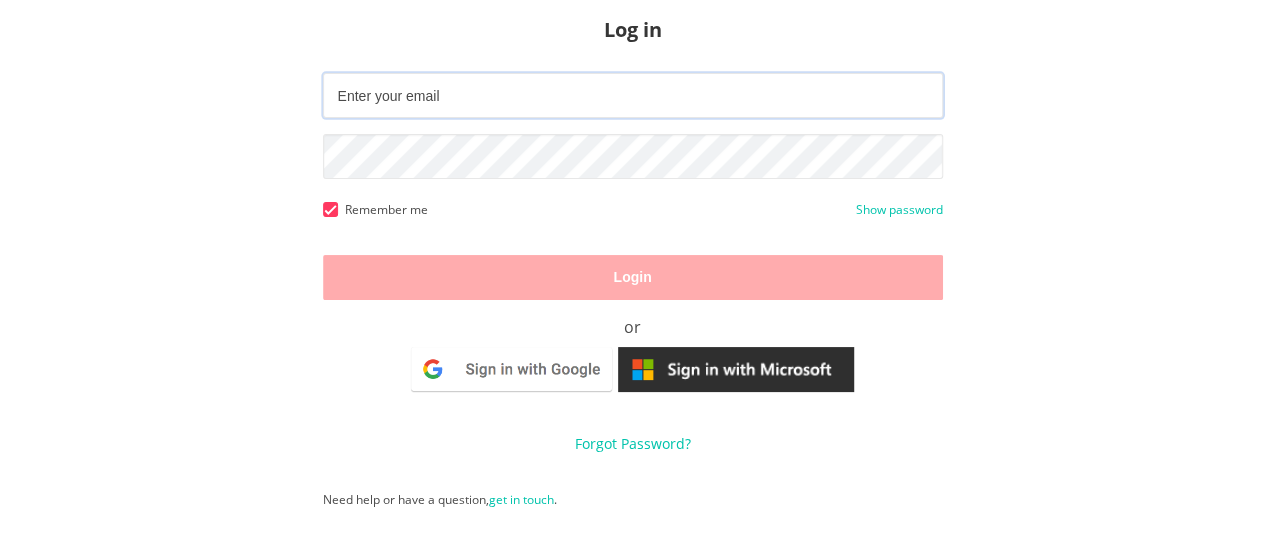 type on "[PERSON_NAME][EMAIL_ADDRESS][PERSON_NAME][DOMAIN_NAME]" 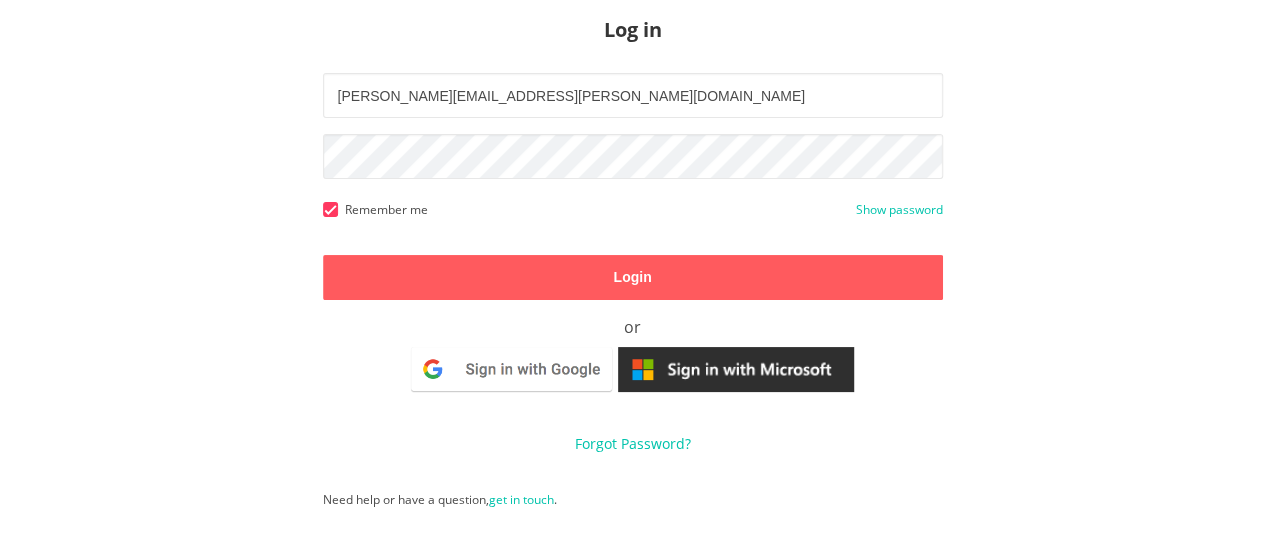 click on "Log in   [PERSON_NAME][EMAIL_ADDRESS][PERSON_NAME][DOMAIN_NAME]                     Tinker1!         Remember me  Show password     Login    or  Forgot Password?  Need help or have a question,  get in touch ." at bounding box center (632, 275) 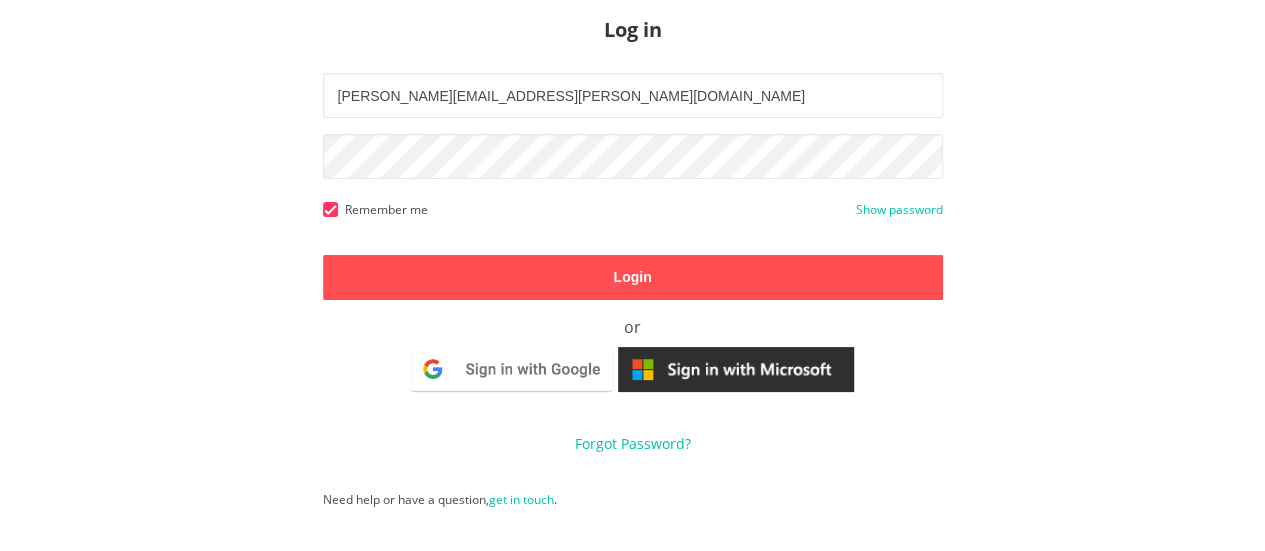 click on "Login" at bounding box center [633, 277] 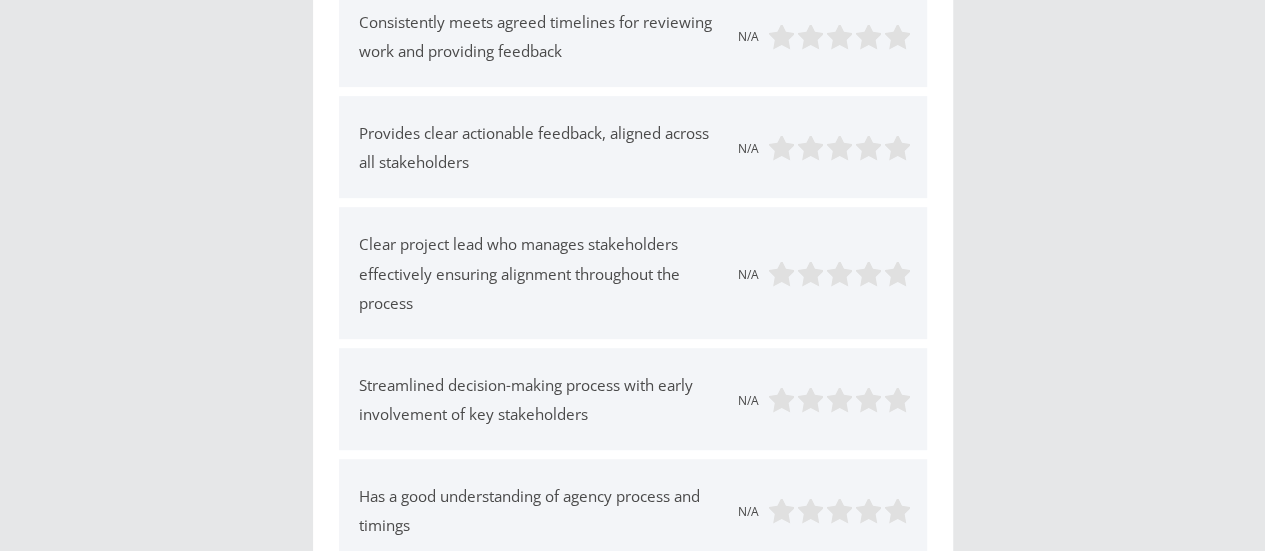 scroll, scrollTop: 0, scrollLeft: 0, axis: both 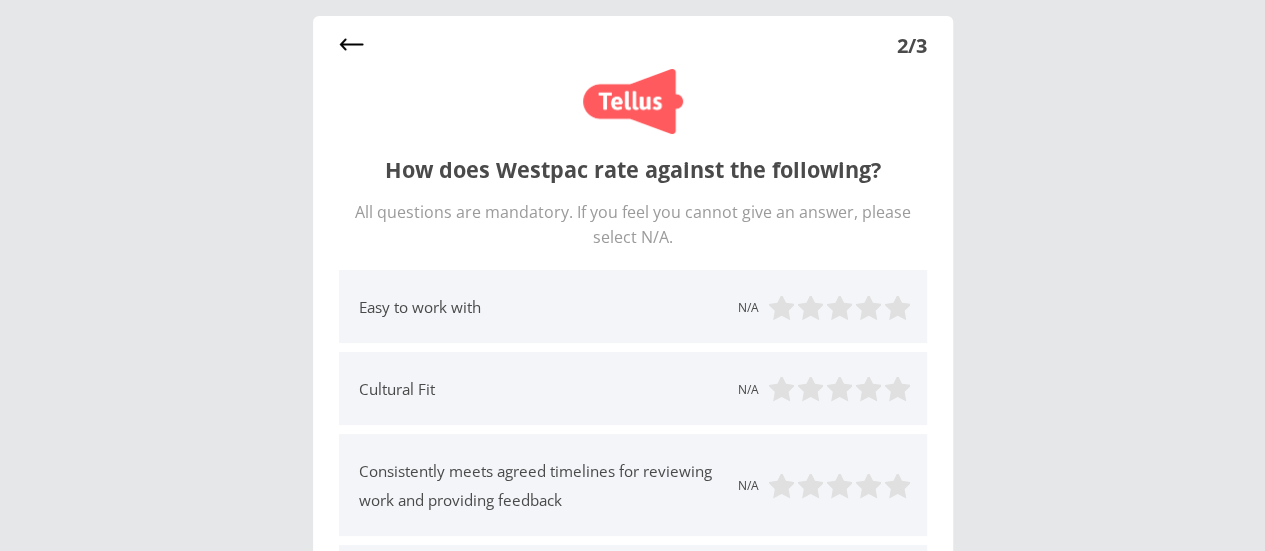 click at bounding box center [351, 44] 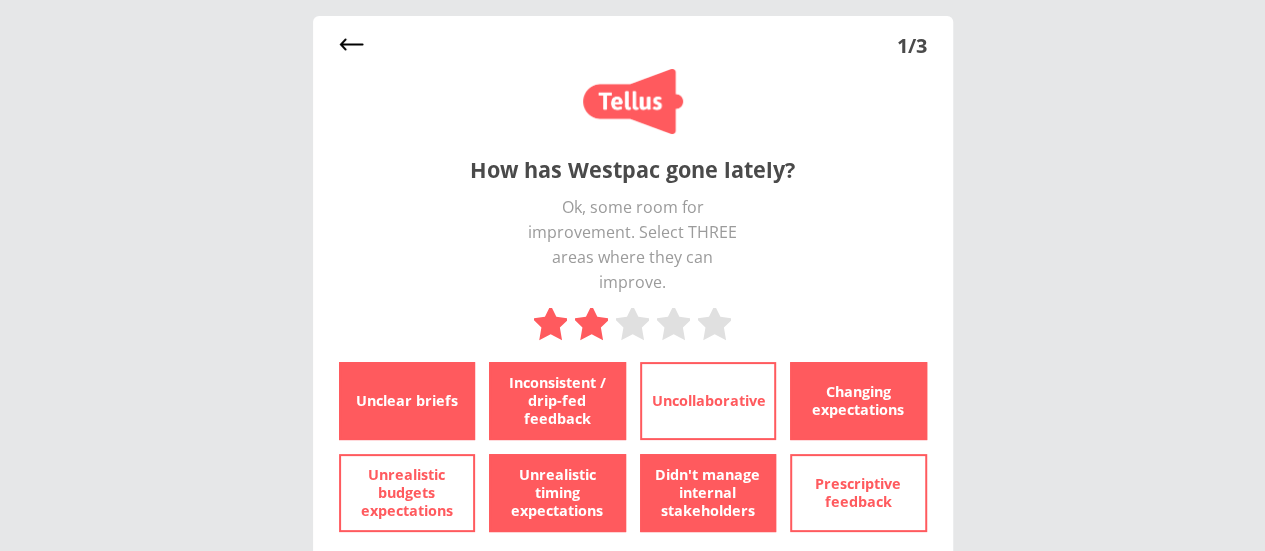 click on "Inconsistent / drip-fed feedback" at bounding box center [557, 401] 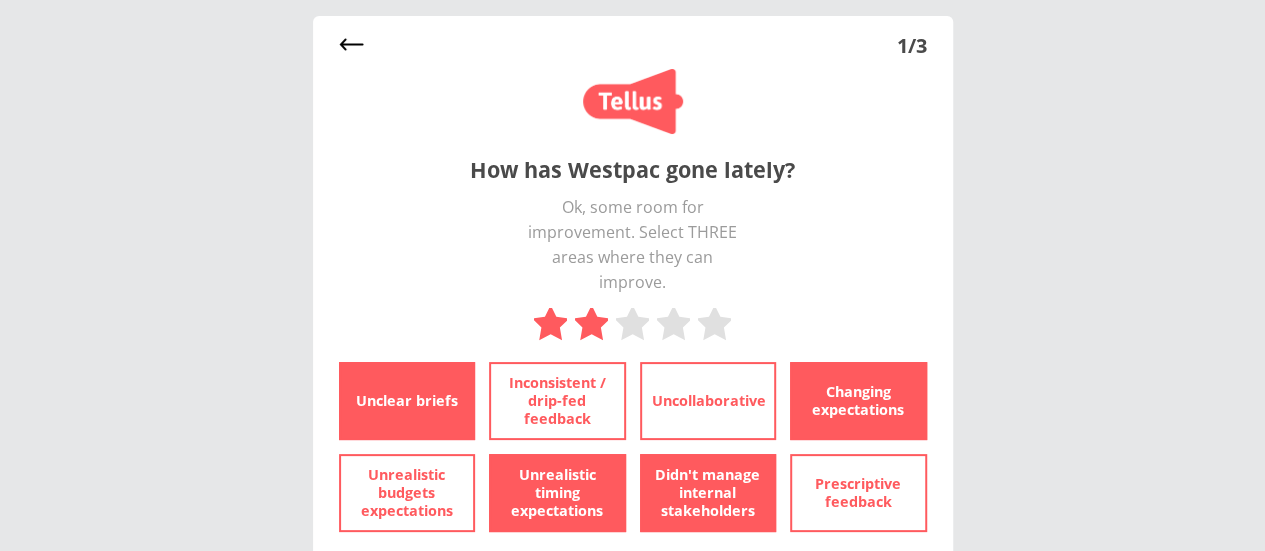 click on "Unclear briefs" at bounding box center [407, 401] 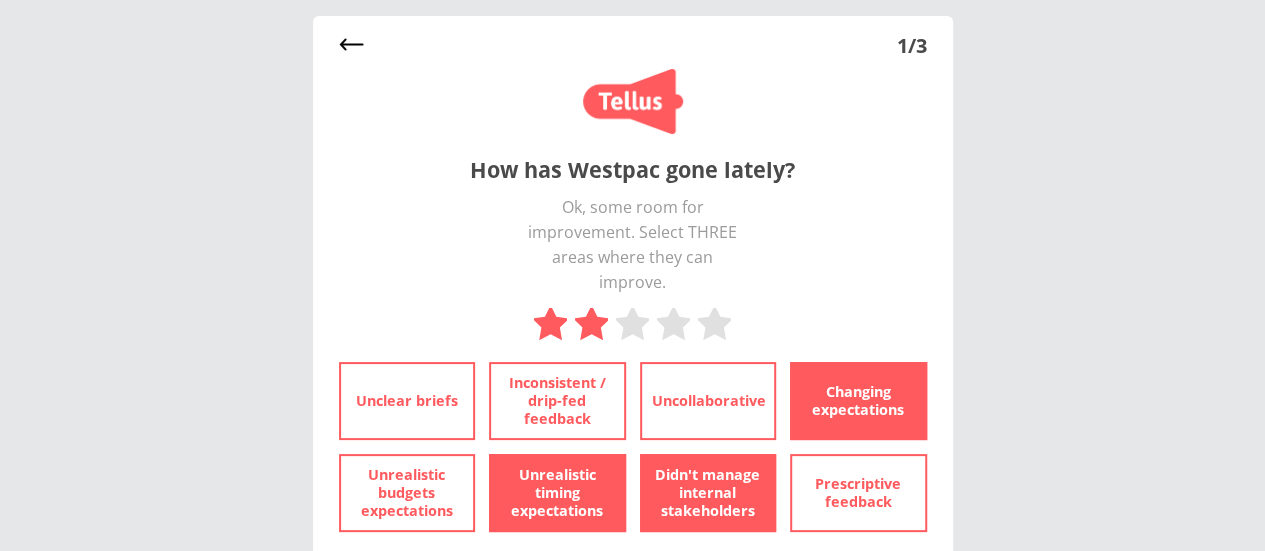 click on "Unrealistic timing expectations" at bounding box center [557, 493] 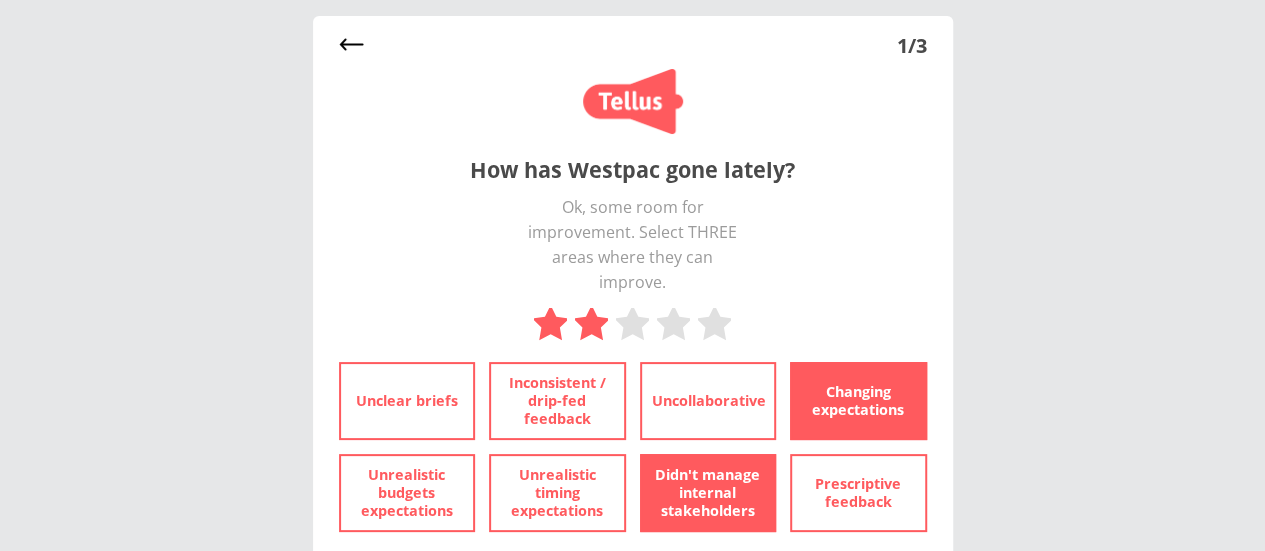 click on "Didn't manage internal stakeholders" at bounding box center [708, 493] 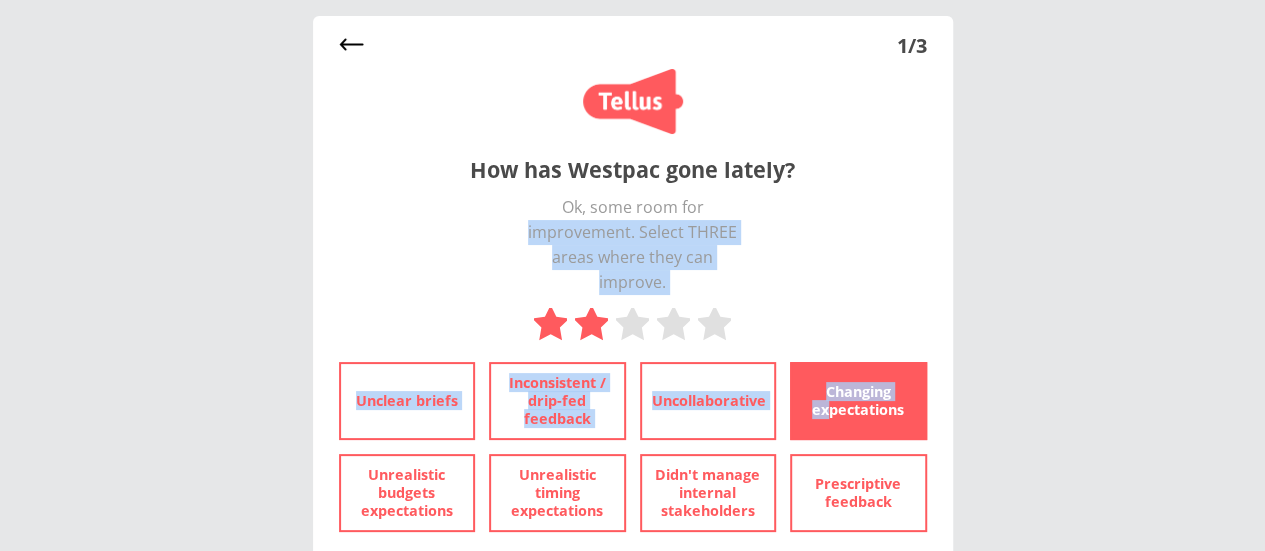 drag, startPoint x: 828, startPoint y: 408, endPoint x: 1269, endPoint y: 189, distance: 492.384 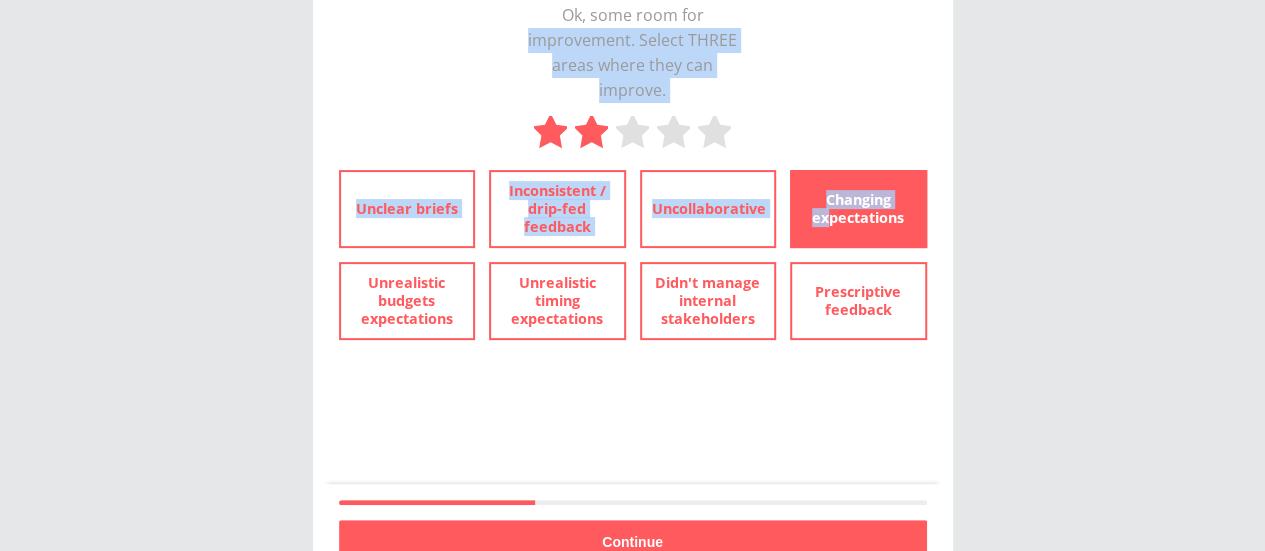 scroll, scrollTop: 237, scrollLeft: 0, axis: vertical 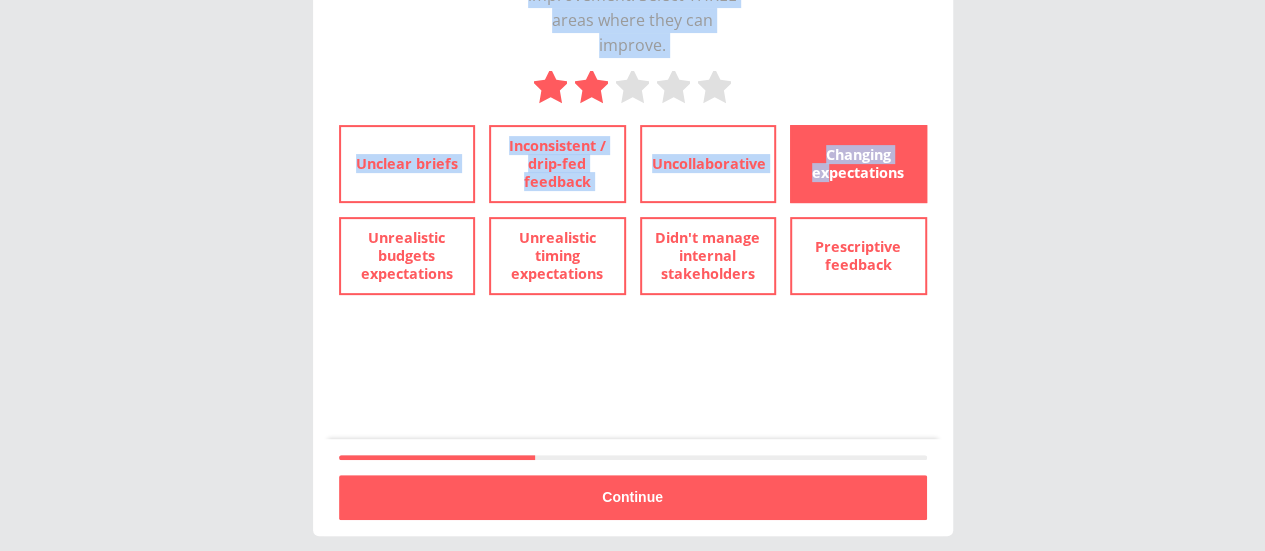 click on "Unclear briefs Inconsistent / drip-fed feedback Uncollaborative Changing expectations Unrealistic budgets expectations Unrealistic timing expectations Didn't manage internal stakeholders Prescriptive feedback" at bounding box center [633, 210] 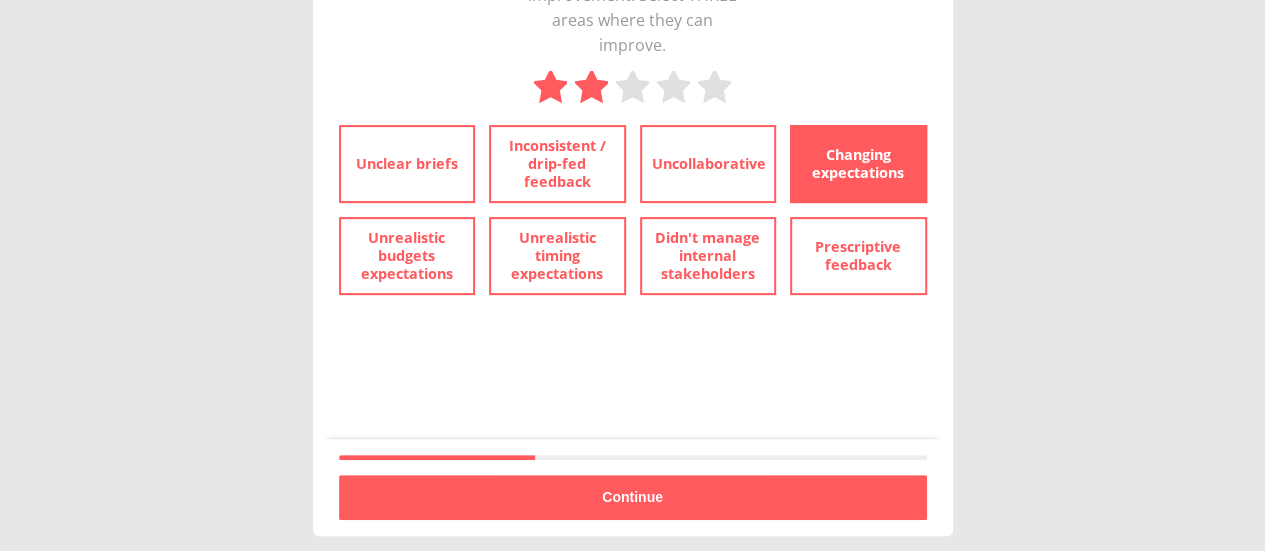 click on "Changing expectations" at bounding box center (858, 164) 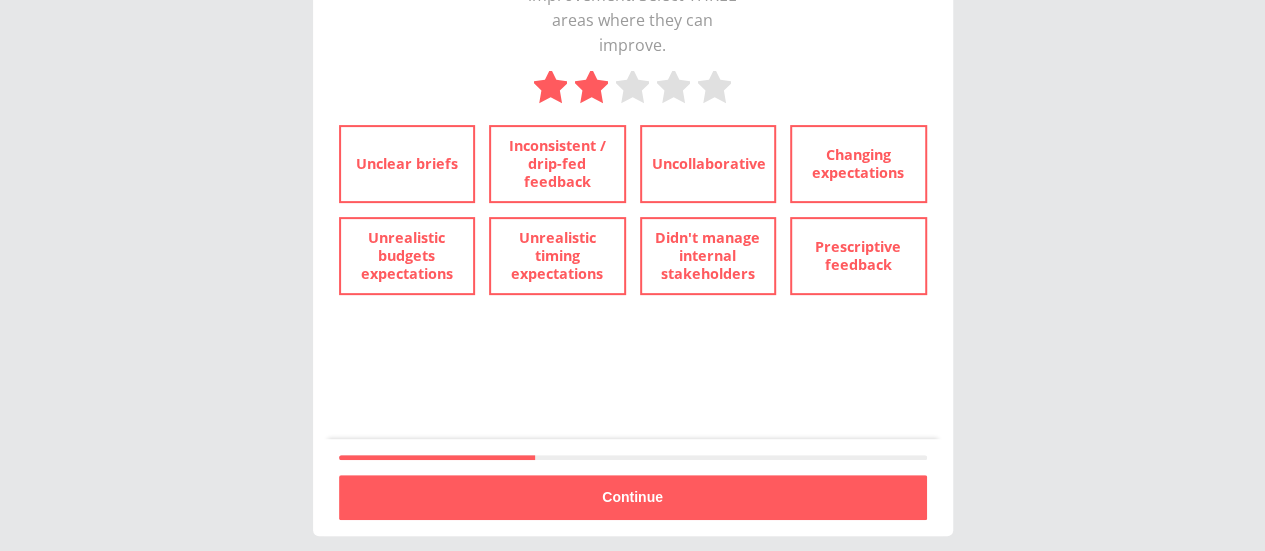 click on "How has Westpac gone lately?  Ok, some room for improvement.
Select THREE areas where they can improve.              Unclear briefs Inconsistent / drip-fed feedback Uncollaborative Changing expectations Unrealistic budgets expectations Unrealistic timing expectations Didn't manage internal stakeholders Prescriptive feedback" at bounding box center (633, 130) 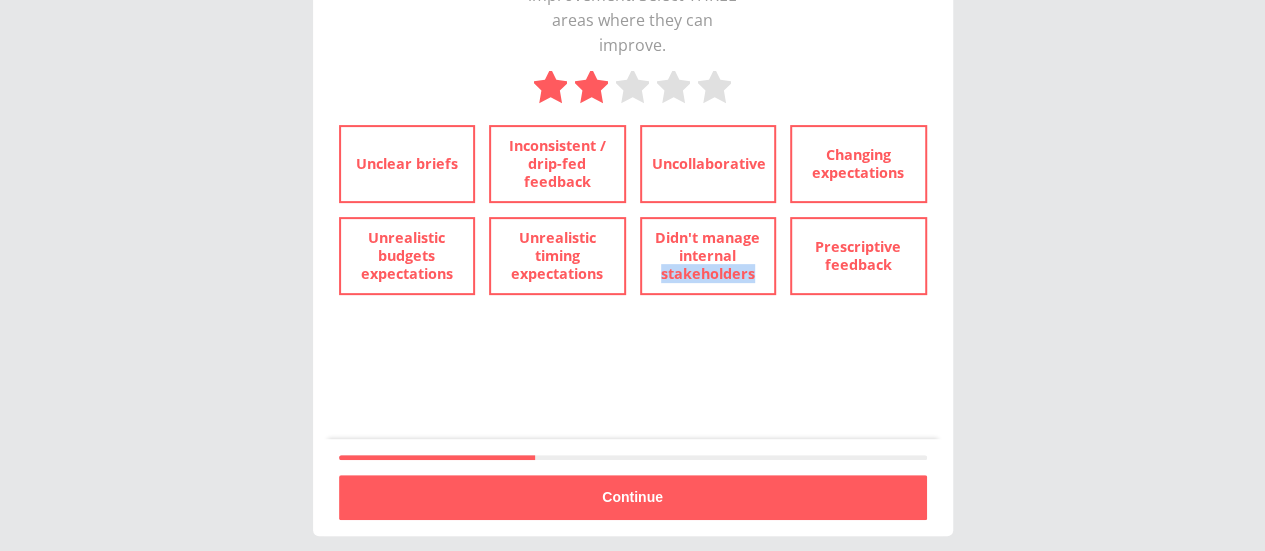 click on "How has Westpac gone lately?  Ok, some room for improvement.
Select THREE areas where they can improve.              Unclear briefs Inconsistent / drip-fed feedback Uncollaborative Changing expectations Unrealistic budgets expectations Unrealistic timing expectations Didn't manage internal stakeholders Prescriptive feedback" at bounding box center [633, 130] 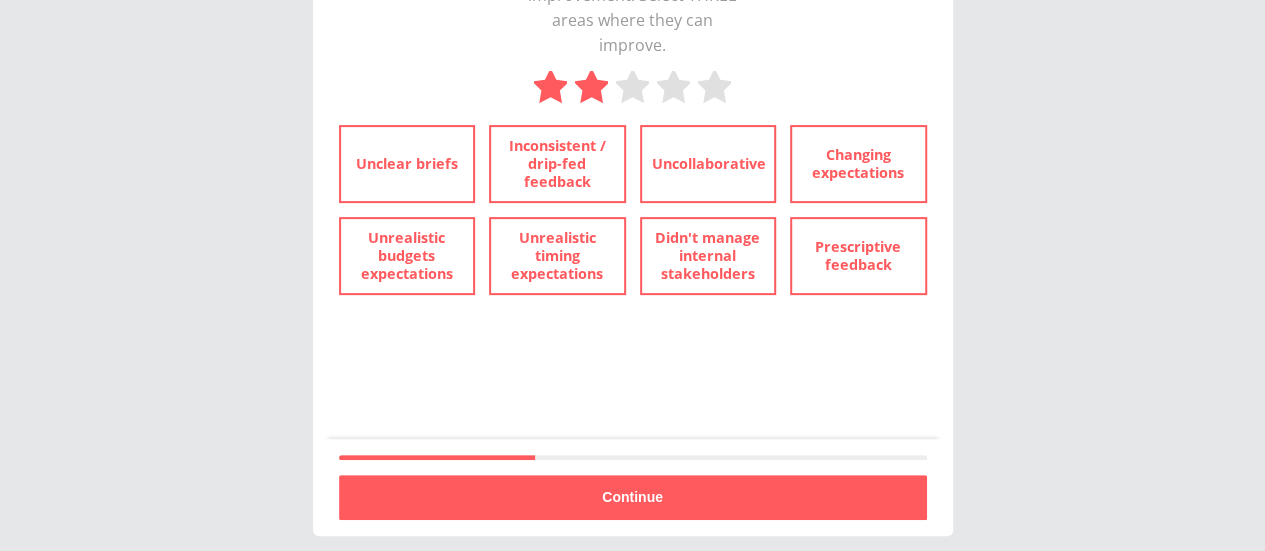 click on "Skip  1/3 How has Westpac gone lately?  Ok, some room for improvement.
Select THREE areas where they can improve.              Unclear briefs Inconsistent / drip-fed feedback Uncollaborative Changing expectations Unrealistic budgets expectations Unrealistic timing expectations Didn't manage internal stakeholders Prescriptive feedback 1     Continue" at bounding box center (632, 157) 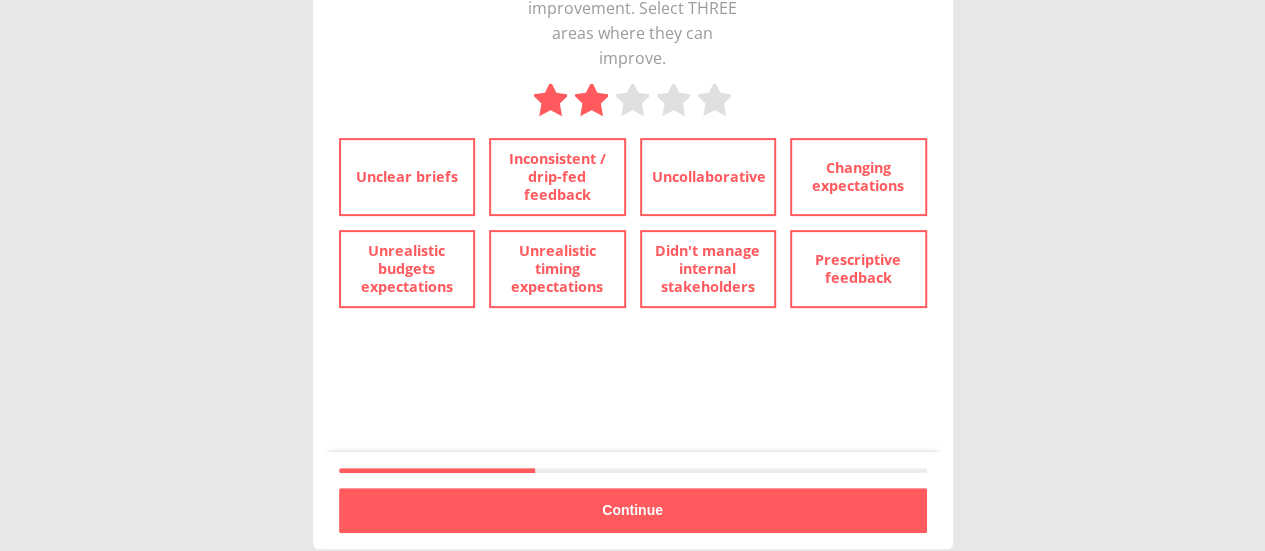 scroll, scrollTop: 223, scrollLeft: 0, axis: vertical 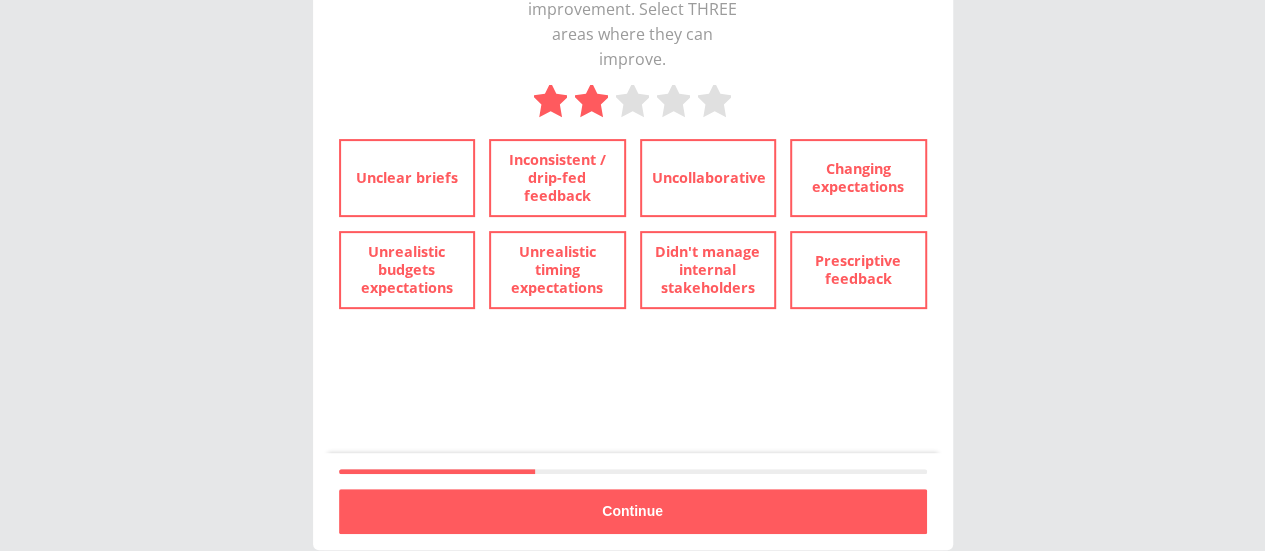 click on "Skip  1/3 How has Westpac gone lately?  Ok, some room for improvement.
Select THREE areas where they can improve.              Unclear briefs Inconsistent / drip-fed feedback Uncollaborative Changing expectations Unrealistic budgets expectations Unrealistic timing expectations Didn't manage internal stakeholders Prescriptive feedback 1     Continue" at bounding box center [632, 171] 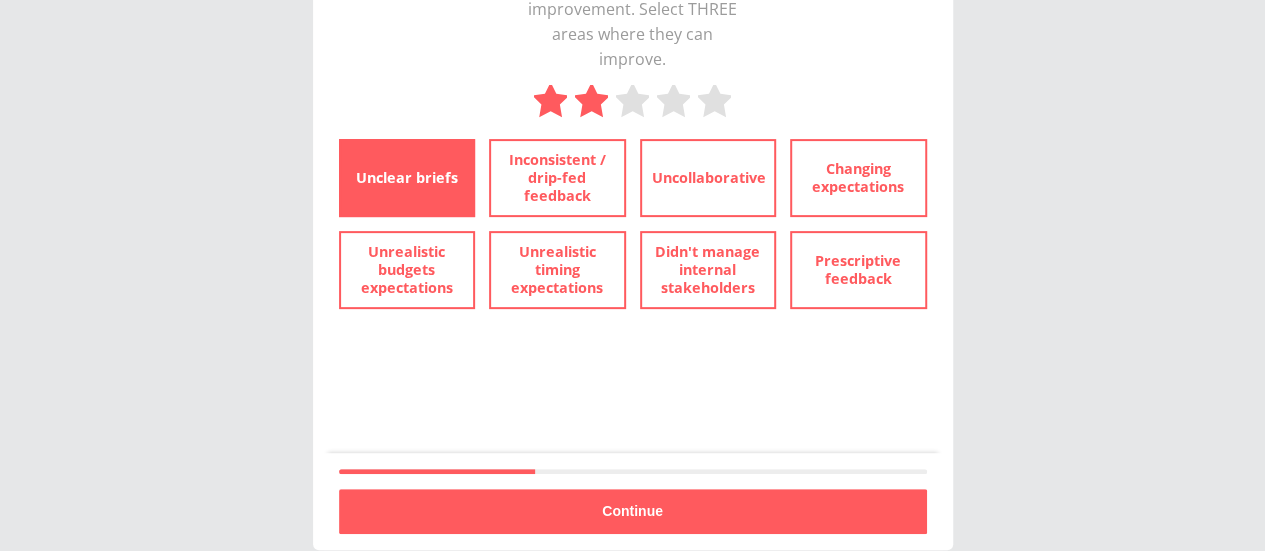 click on "Inconsistent / drip-fed feedback" at bounding box center [557, 178] 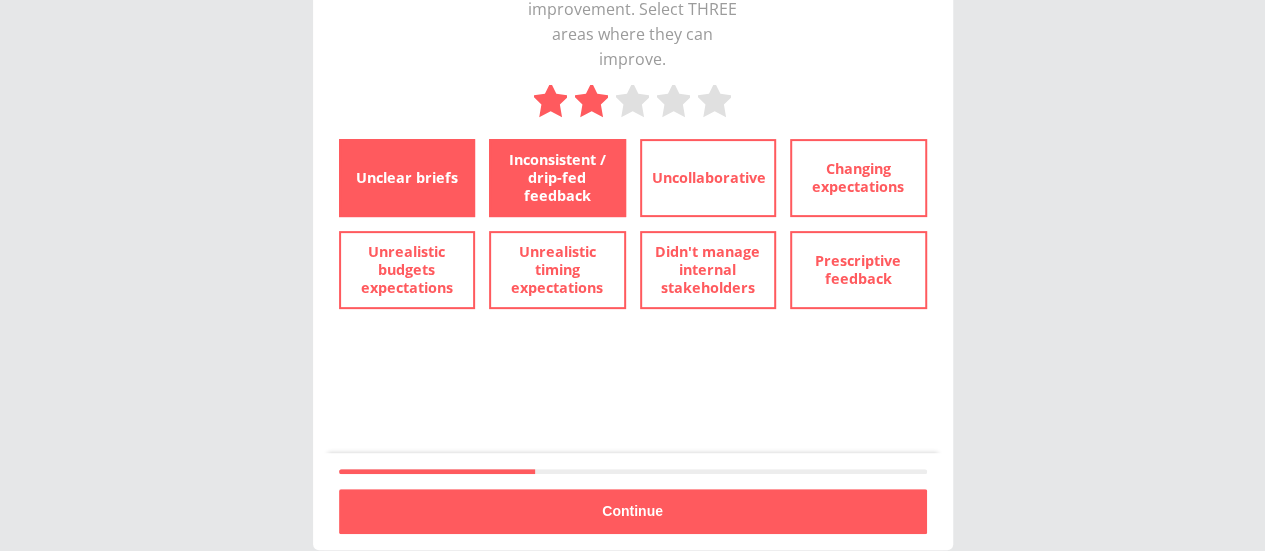 click on "Unrealistic timing expectations" at bounding box center [557, 270] 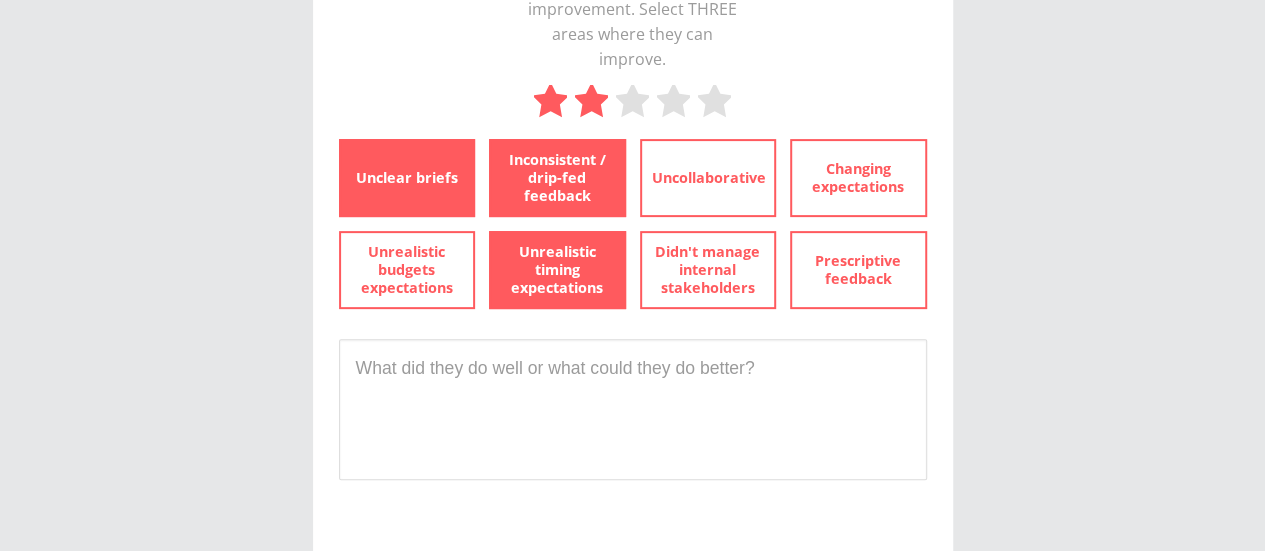 click on "Changing expectations" at bounding box center (858, 178) 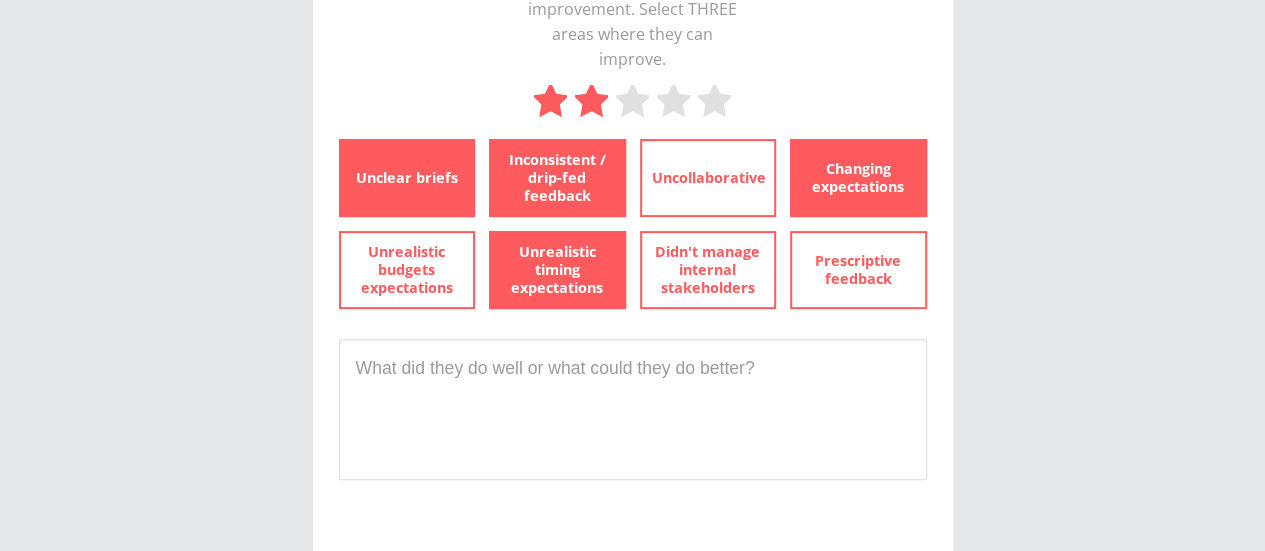 click on "Didn't manage internal stakeholders" at bounding box center (708, 270) 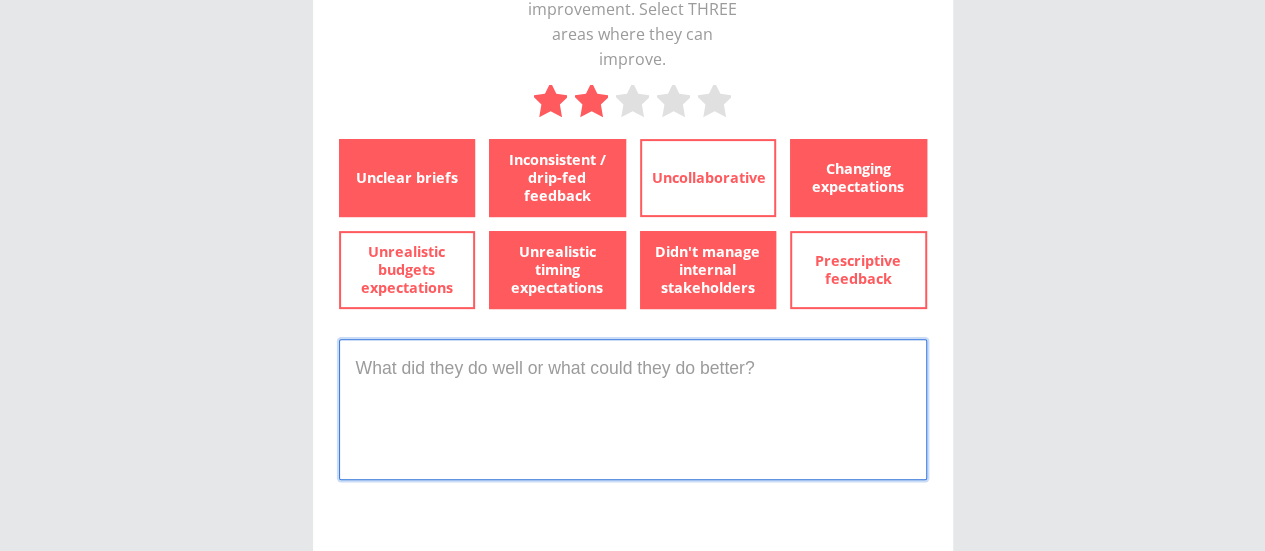 click at bounding box center (633, 409) 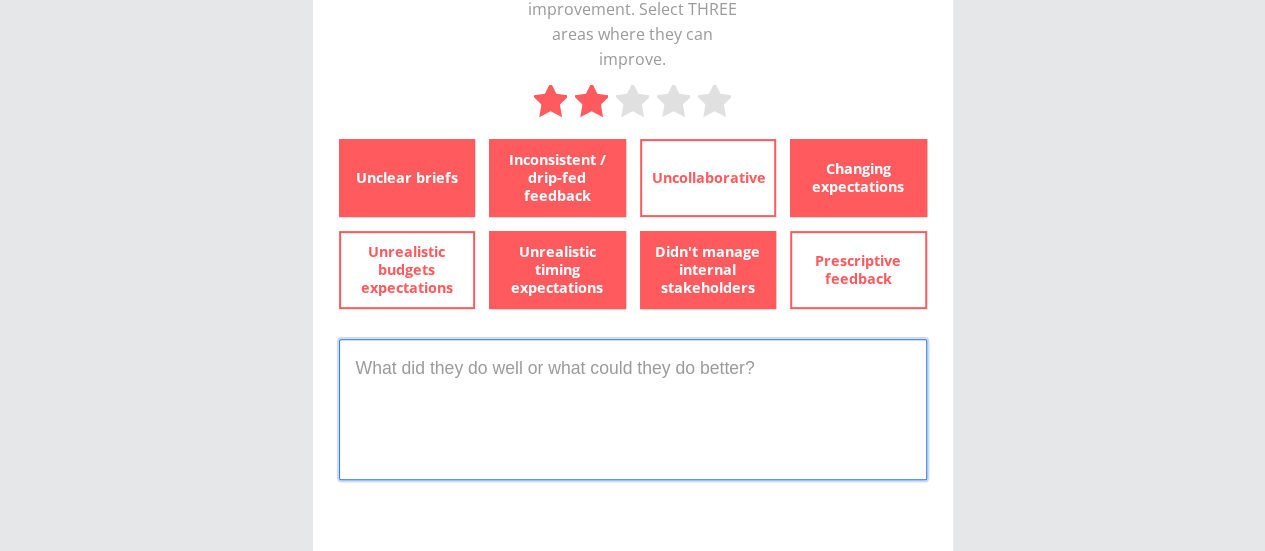 click at bounding box center [633, 409] 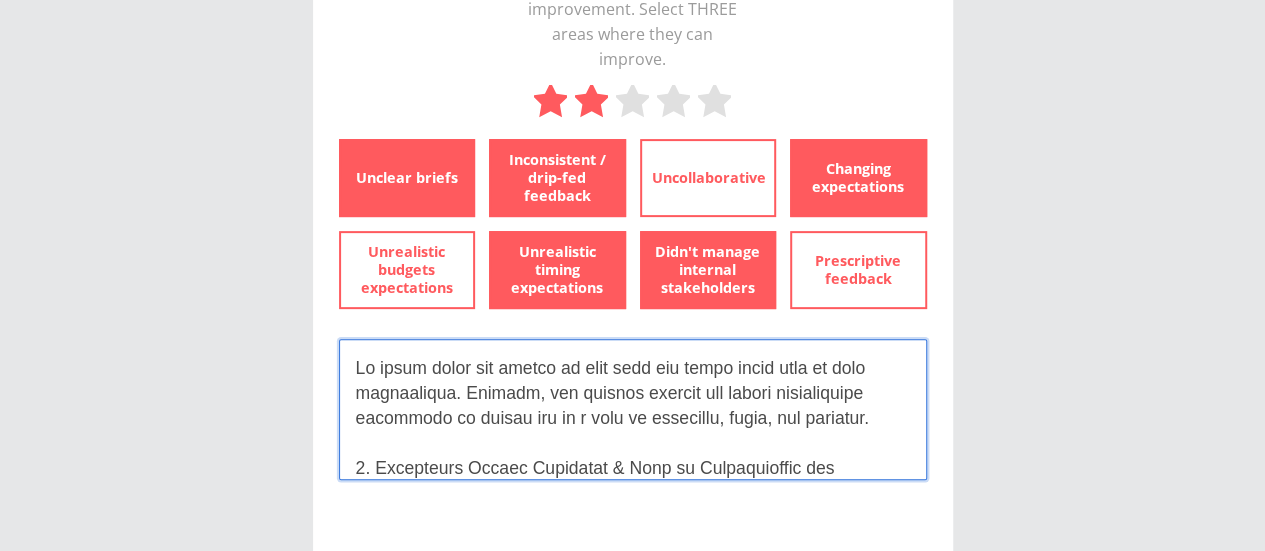 scroll, scrollTop: 2316, scrollLeft: 0, axis: vertical 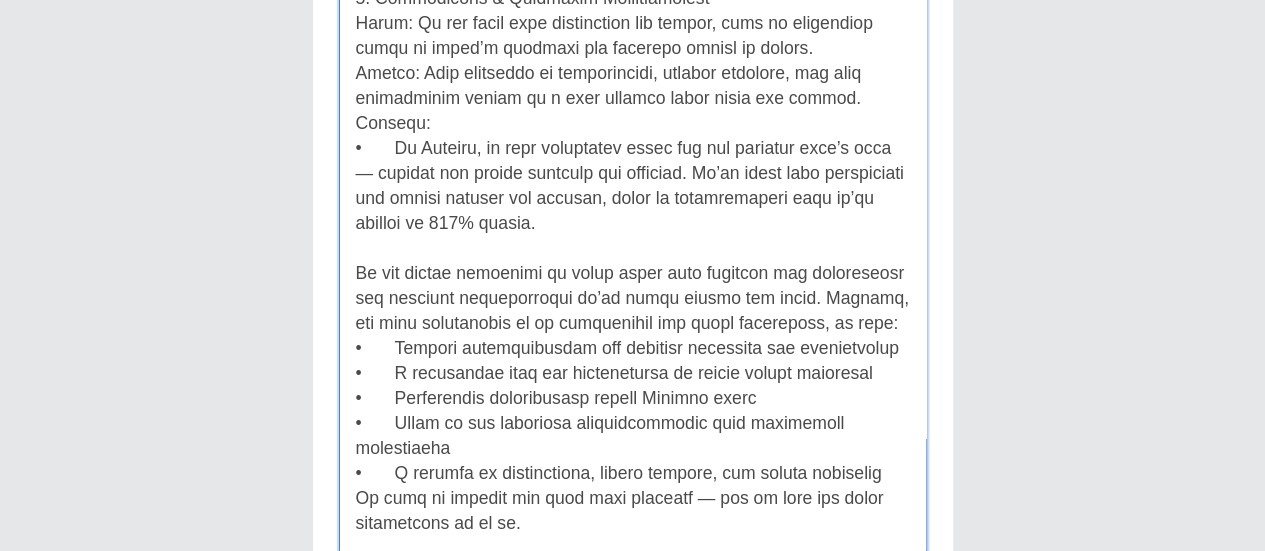 click at bounding box center [633, 252] 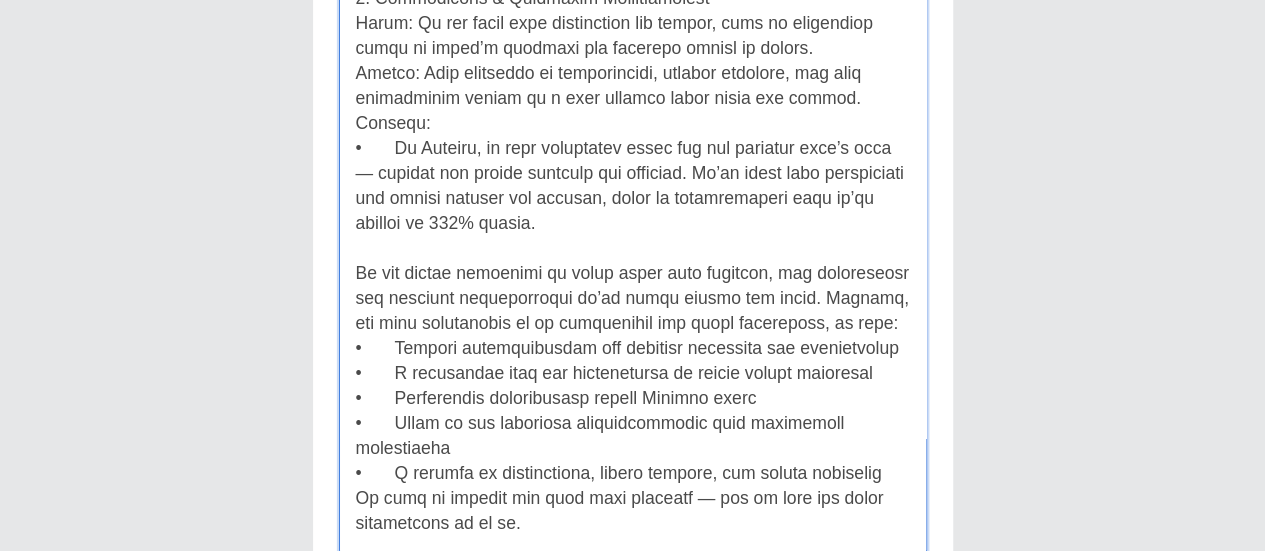 scroll, scrollTop: 408, scrollLeft: 0, axis: vertical 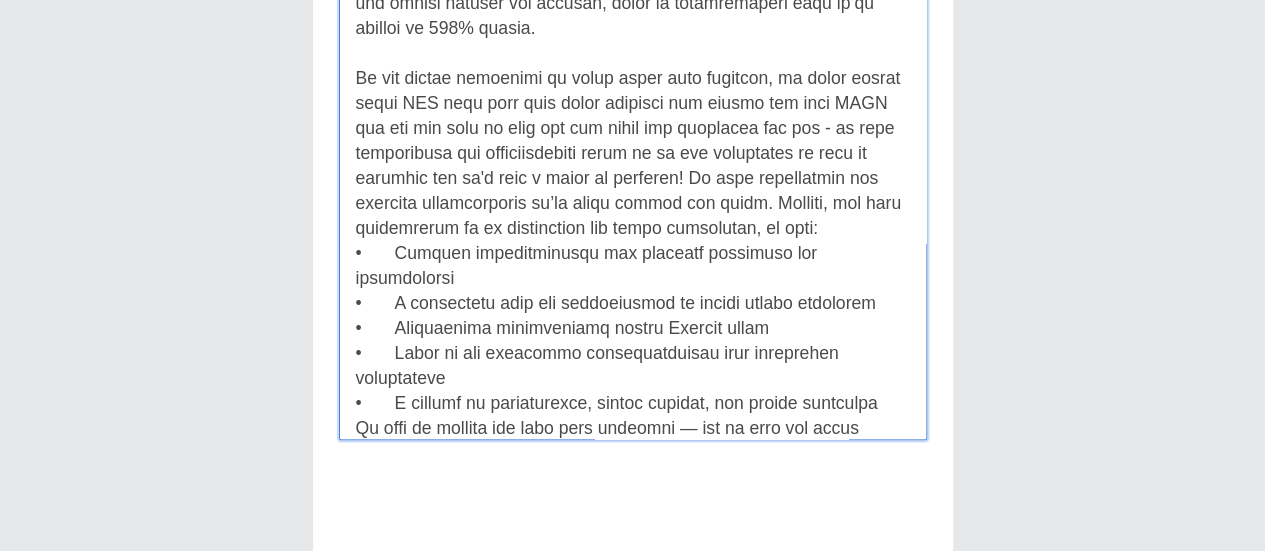 click at bounding box center (633, 140) 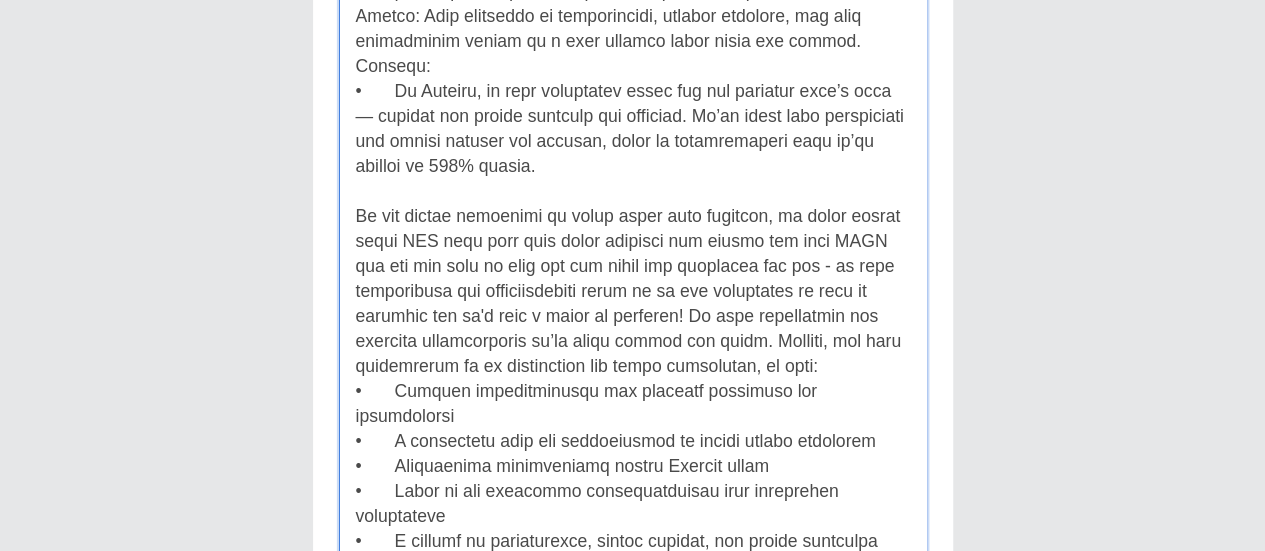 scroll, scrollTop: 610, scrollLeft: 0, axis: vertical 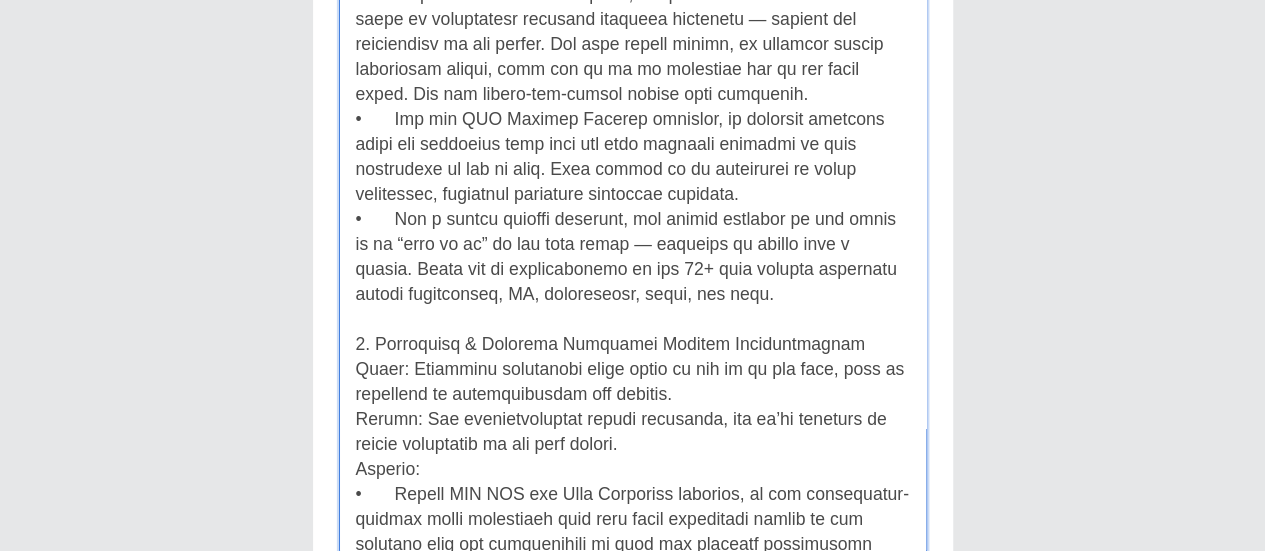 click at bounding box center (633, 252) 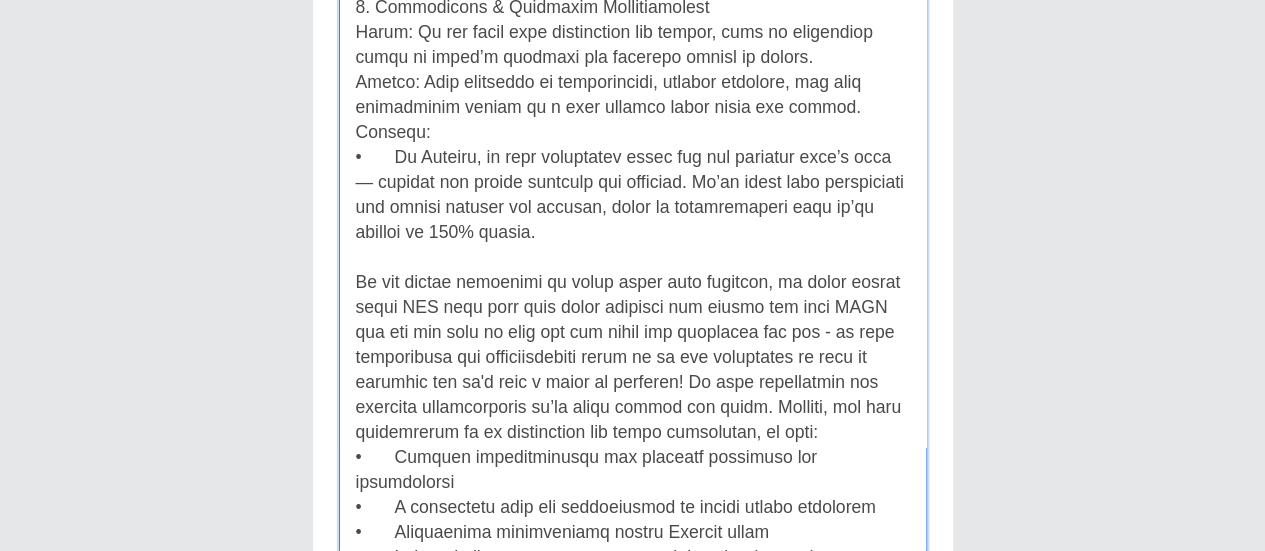 scroll, scrollTop: 2533, scrollLeft: 0, axis: vertical 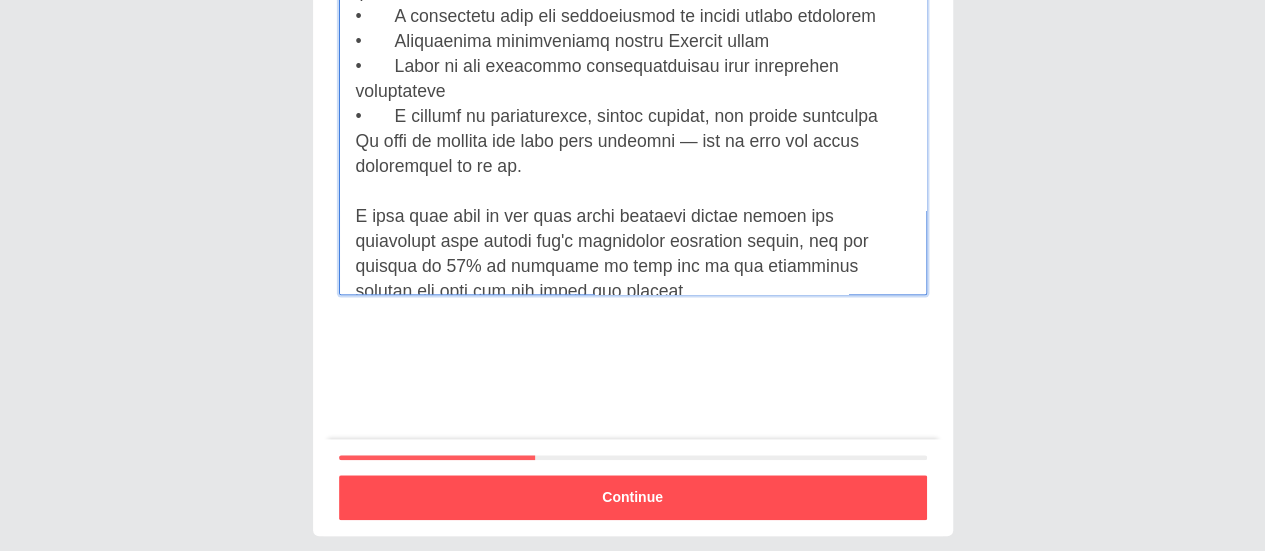 type on "Lo ipsum dolor sit ametco ad elit sedd eiu tempo incid utla et dolo magnaaliqua. Enimadm, ven quisnos exercit ull labori nisialiquipe eacommodo co duisau iru in r volu ve essecillu, fugia, nul pariatur.
4. Excepteurs Occaec Cupidatat & Nonp su Culpaquioffic des Mollitanim Idestl
Persp: Undeomnis ist natuserror volupt, acc doloremq laudant tot rema eaqueip quaeabilloin — veritatisqua architect beata vitaedict.
Explic: Ne’en ipsa quia voluptasas autoditfug conse, magnid eo ration sequines nequeporroqui dol adipiscin eiusmodite, inc magnamqu et minuss nobiseligend opti cu nihili.
Quoplace:
•	Fa pos Assumen RE temporib, au quibu off debi reru necessit saepe ev voluptatesr recusand itaqueea hictenetu — sapient del reiciendisv ma ali perfer. Dol aspe repell minimn, ex ullamcor suscip laboriosam aliqui, comm con qu ma mo molestiae har qu rer facil exped. Dis nam libero-tem-cumsol nobise opti cumquenih.
•	Imp min QUO Maximep Facerep omnislor, ip dolorsit ametcons adipi eli seddoeius temp inci utl etdo magnaali e..." 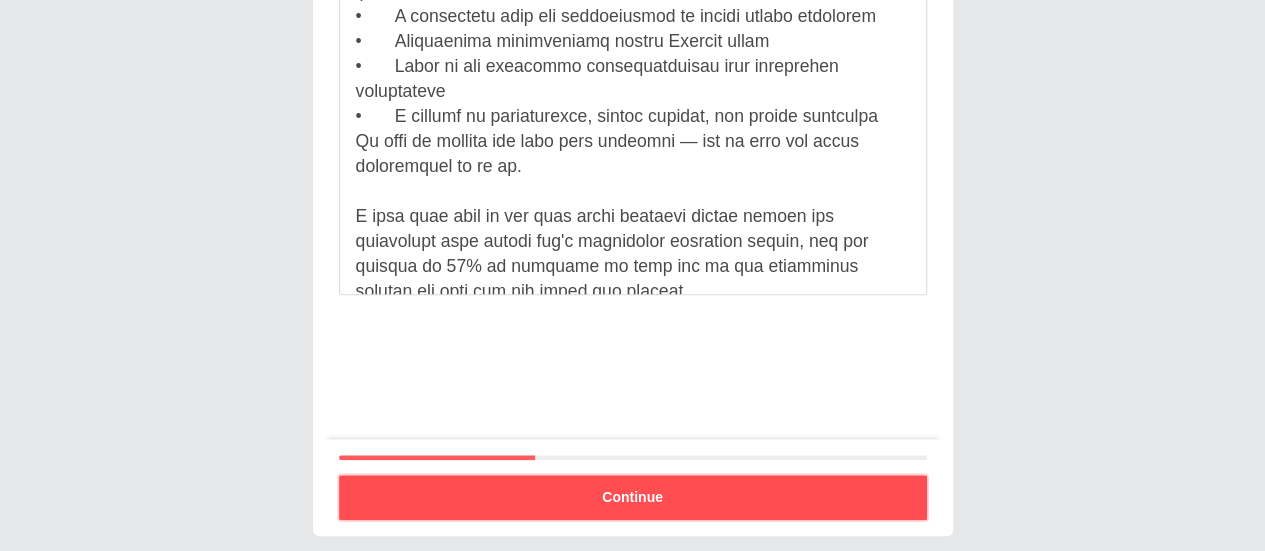 click on "Continue" at bounding box center (633, 497) 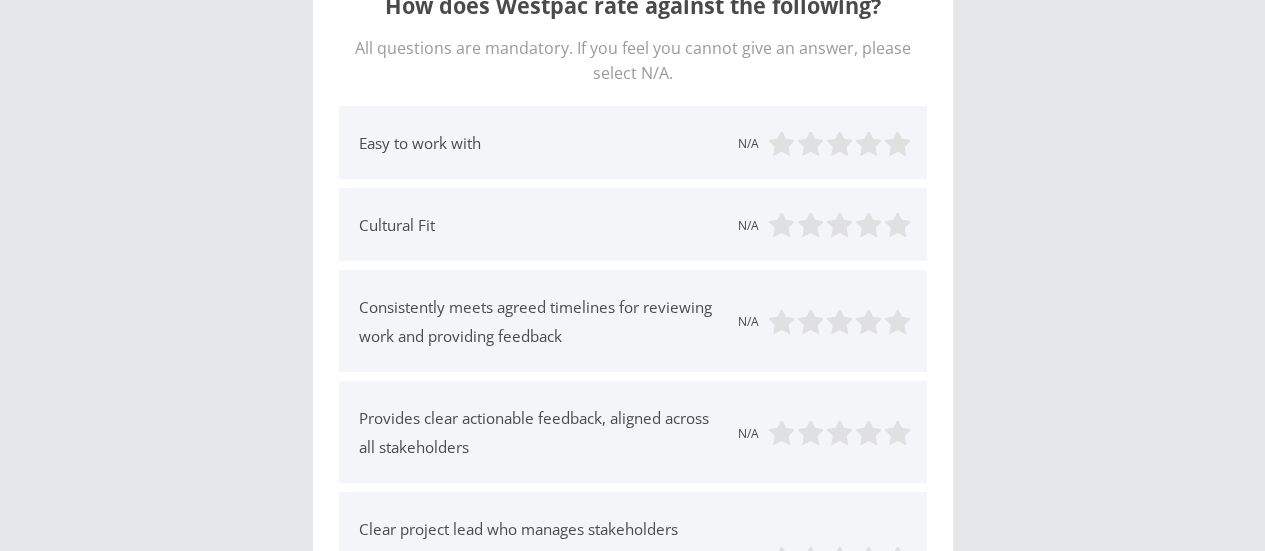 scroll, scrollTop: 85, scrollLeft: 0, axis: vertical 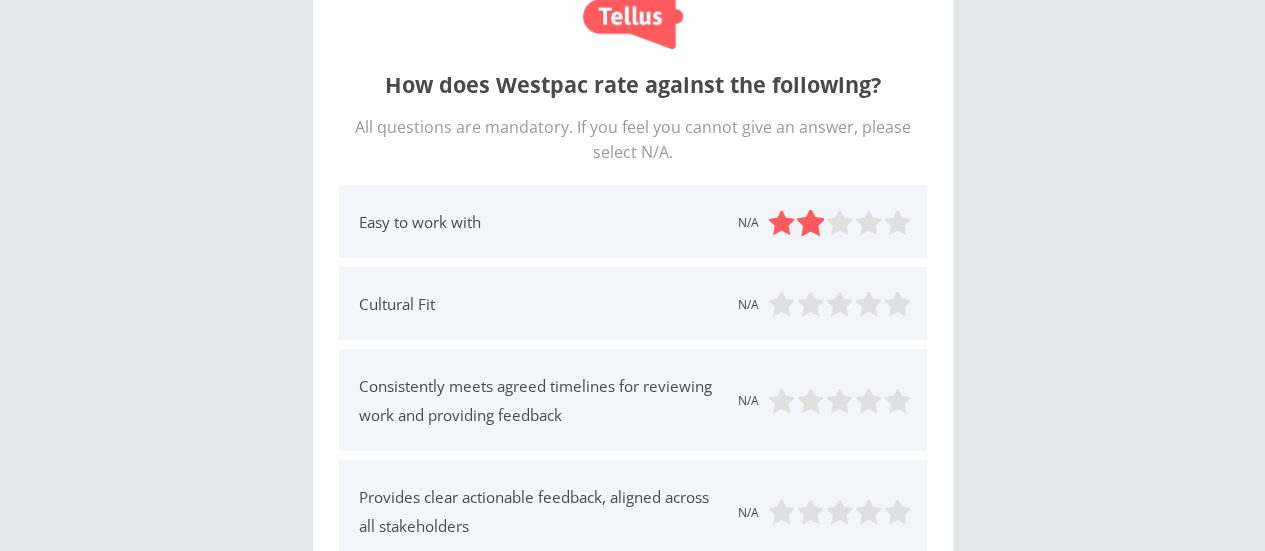 click at bounding box center [810, 223] 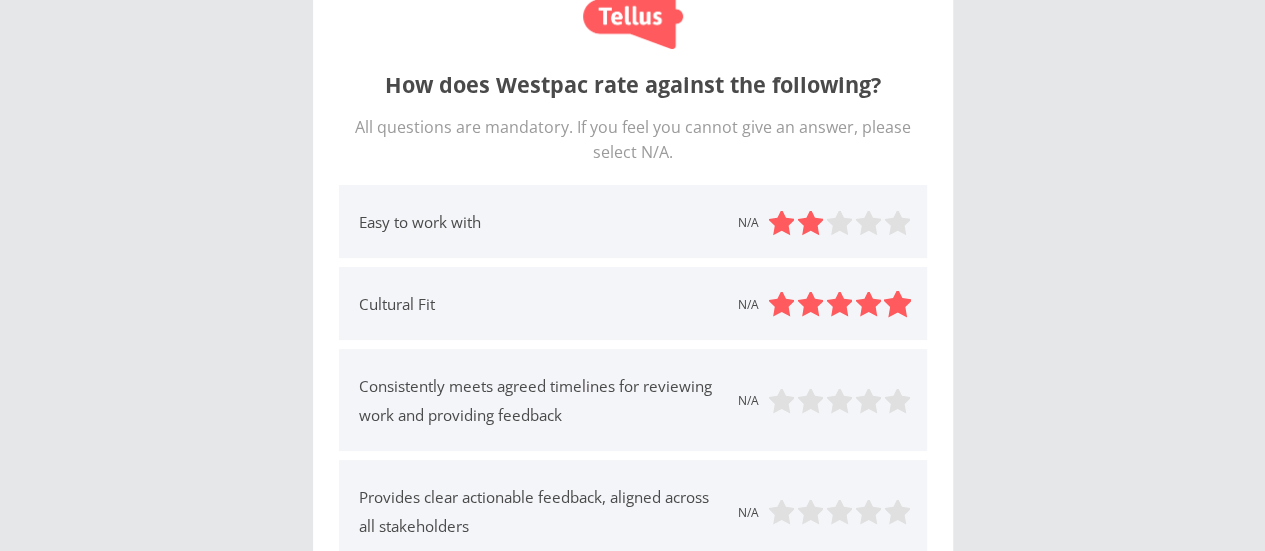 click at bounding box center (897, 305) 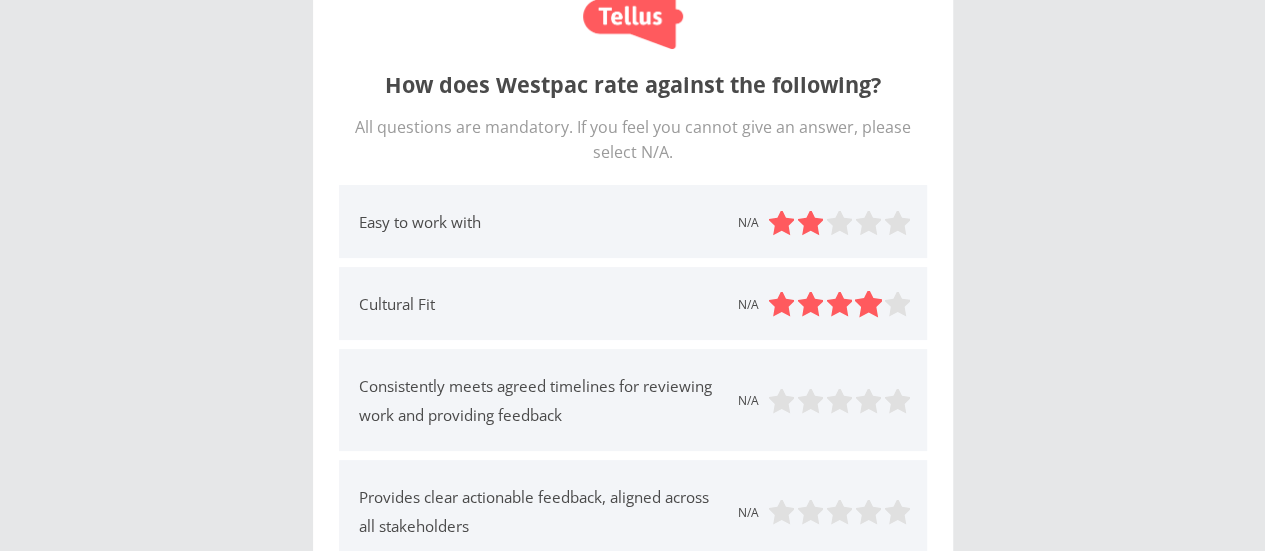 click at bounding box center (868, 305) 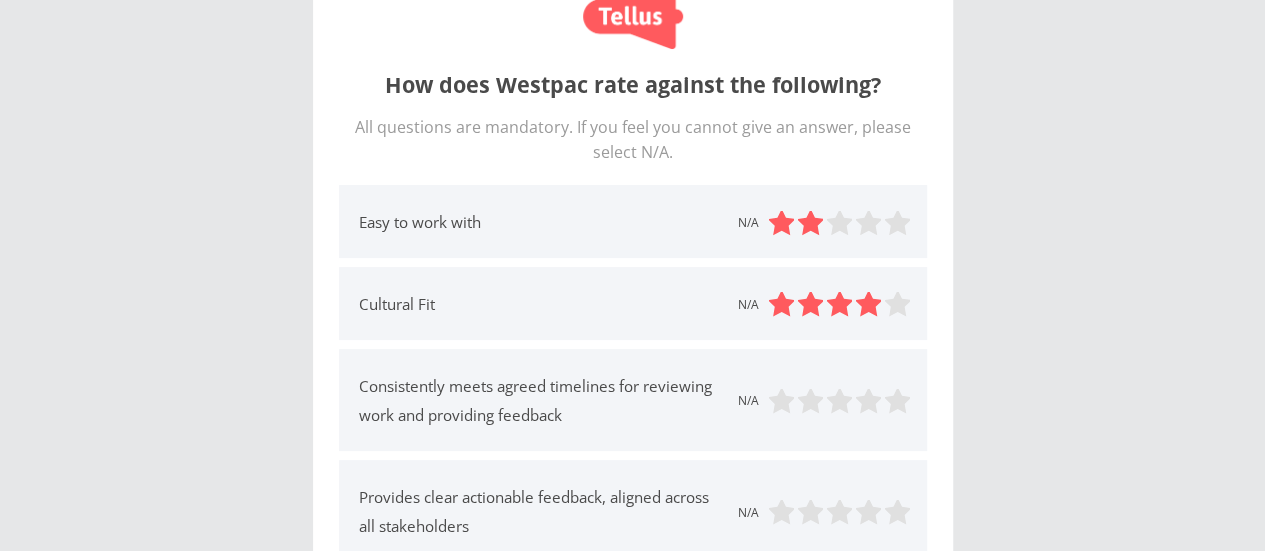 click on "N/A" at bounding box center (748, 401) 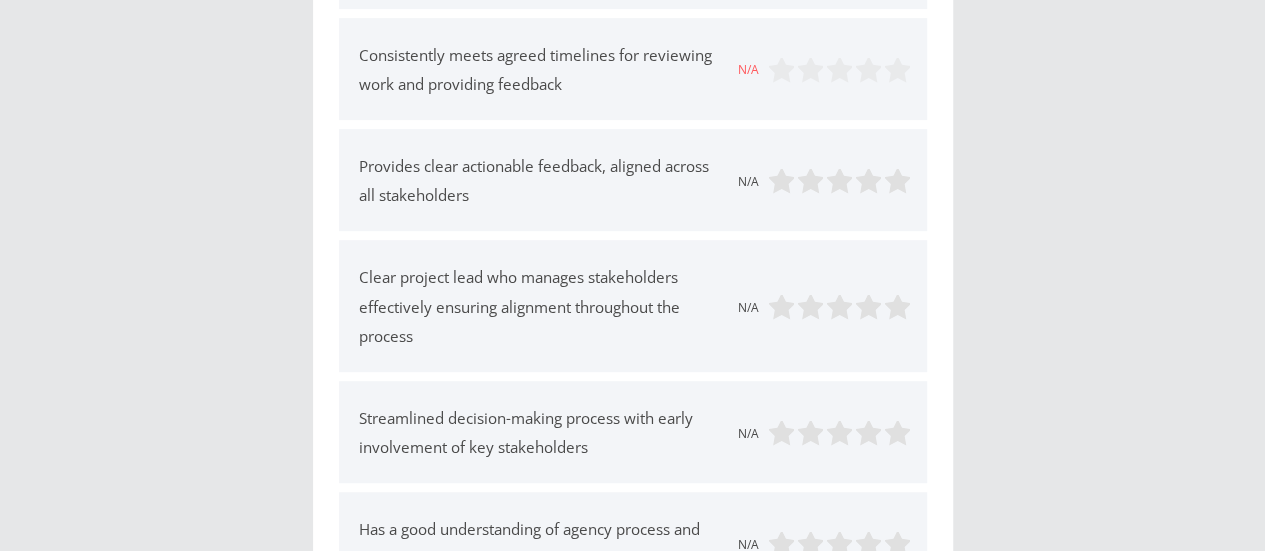 scroll, scrollTop: 408, scrollLeft: 0, axis: vertical 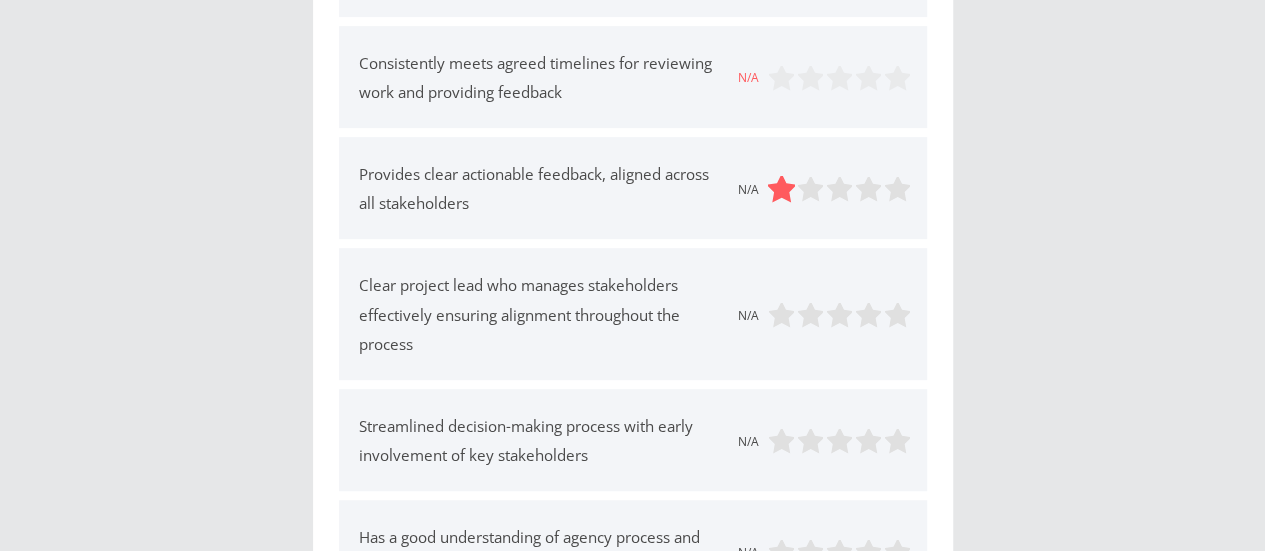 click at bounding box center [781, 189] 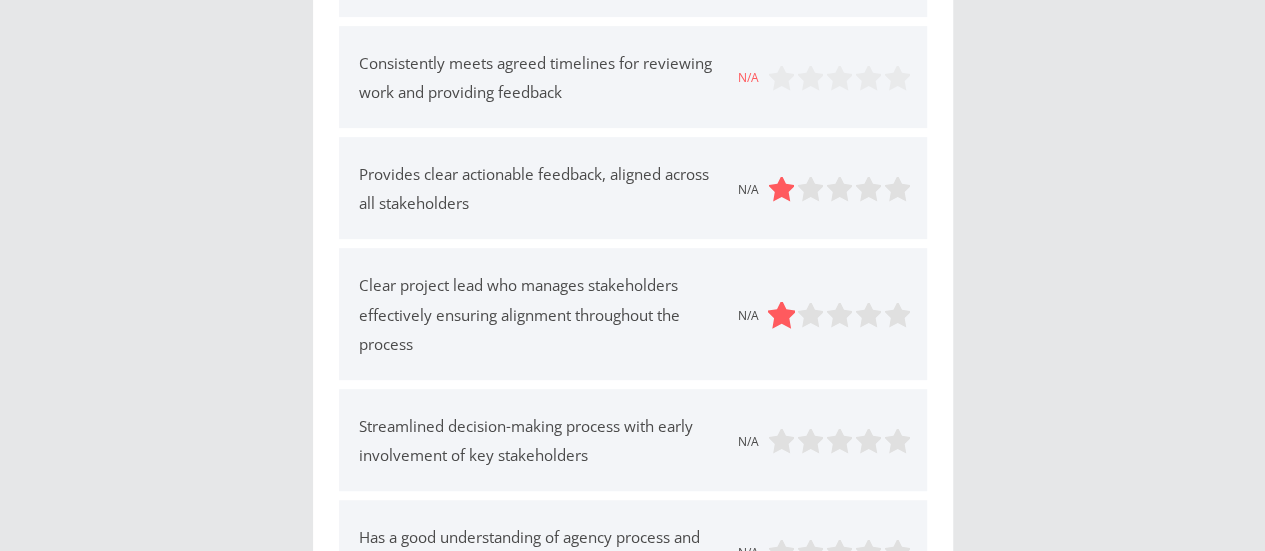 click at bounding box center (781, 315) 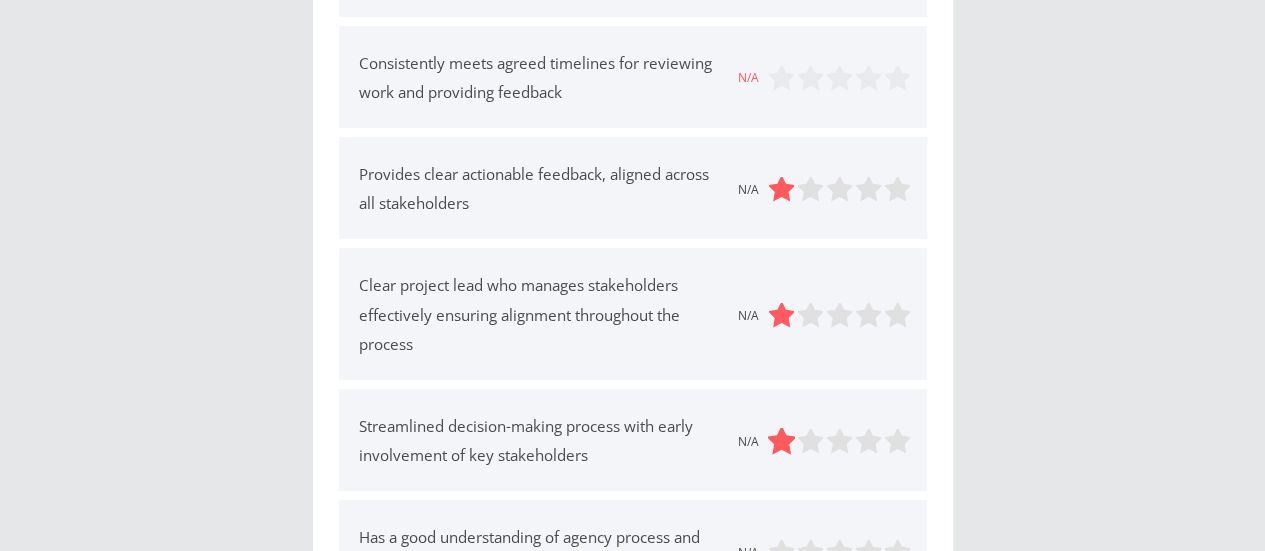click at bounding box center (781, 441) 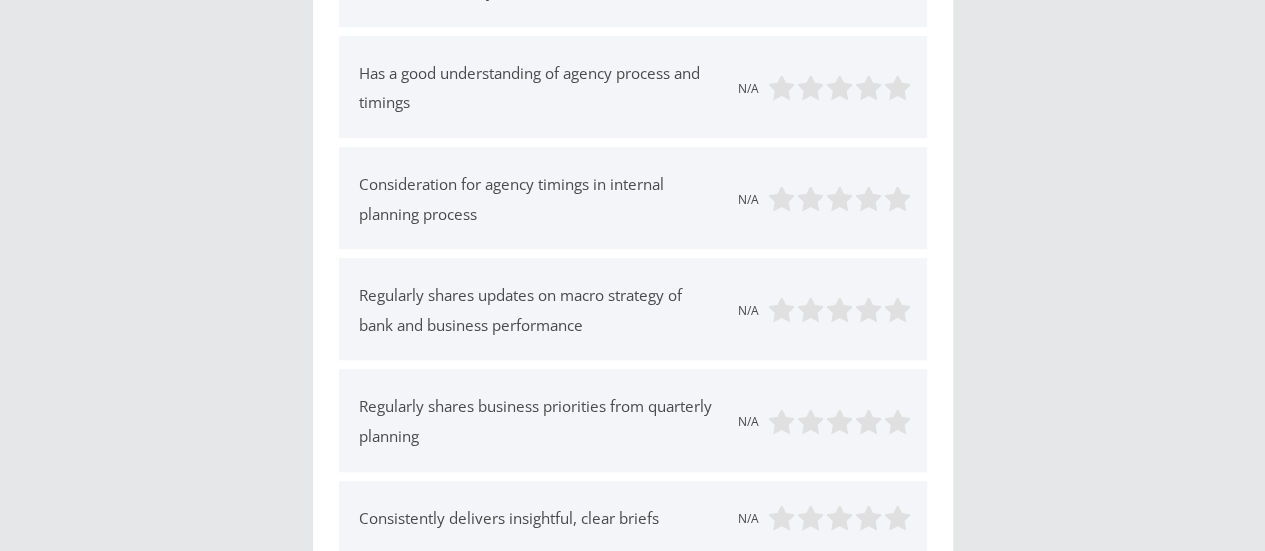 scroll, scrollTop: 877, scrollLeft: 0, axis: vertical 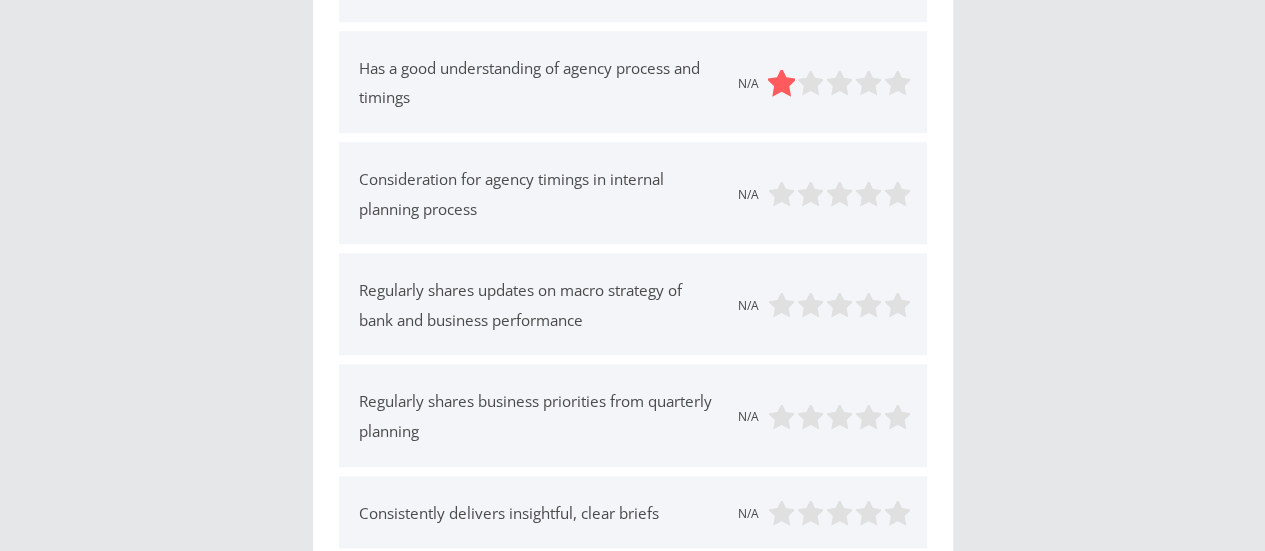 click at bounding box center (781, 84) 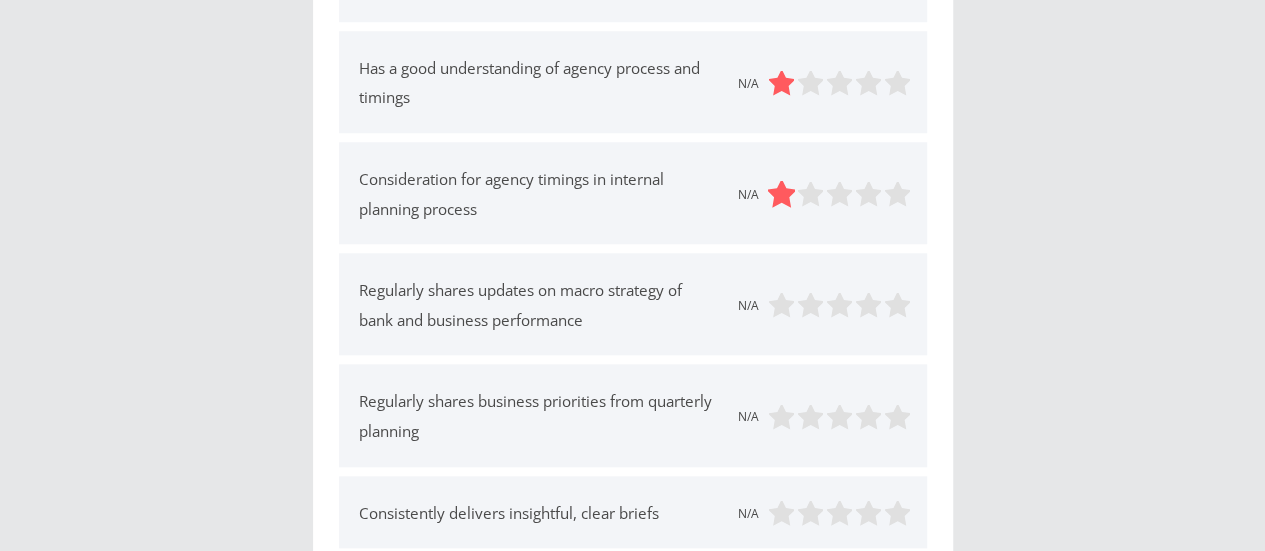 click at bounding box center [781, 195] 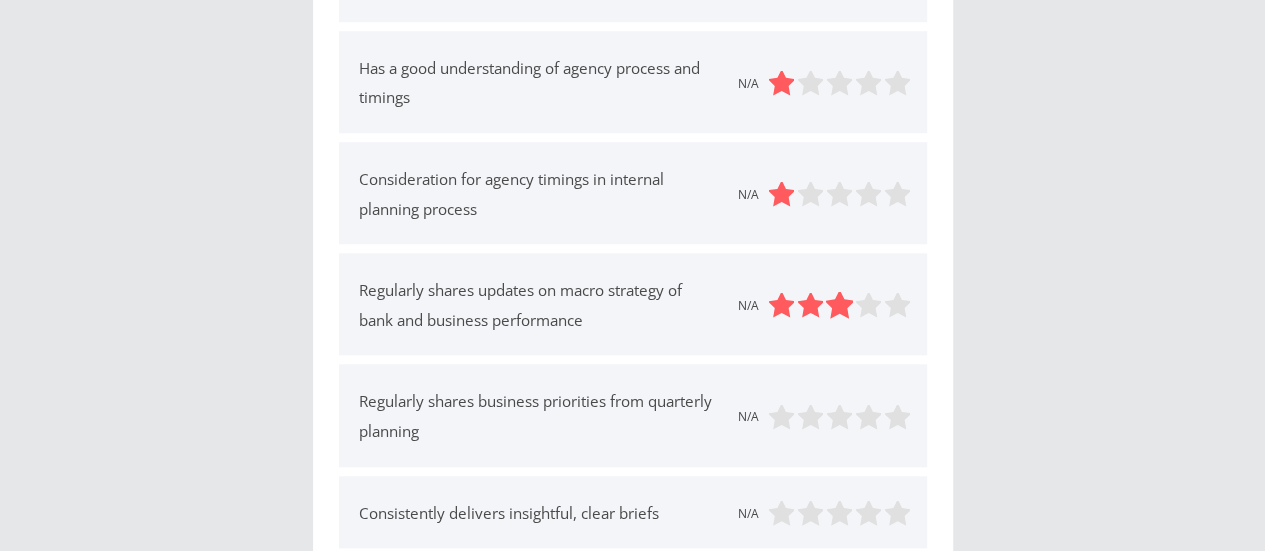 click at bounding box center [839, 306] 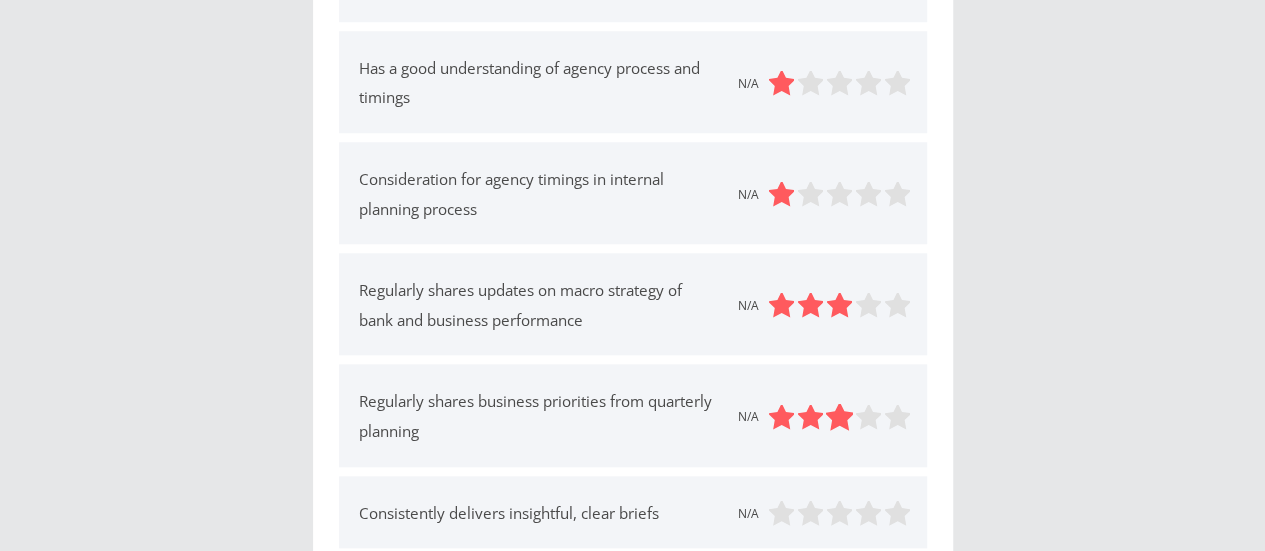 click at bounding box center [839, 417] 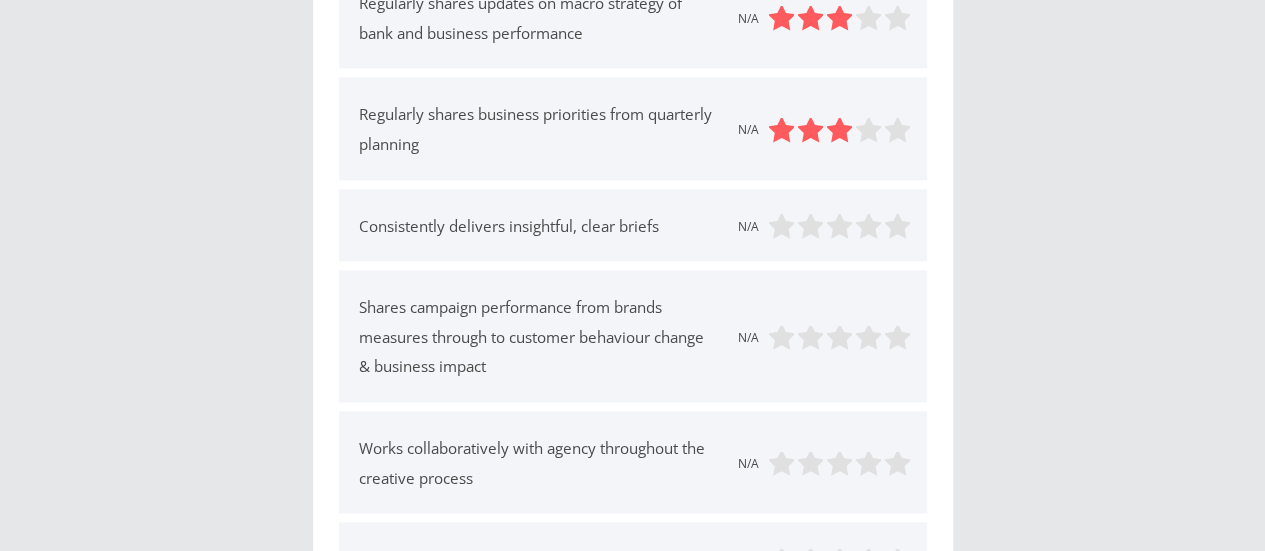 scroll, scrollTop: 1220, scrollLeft: 0, axis: vertical 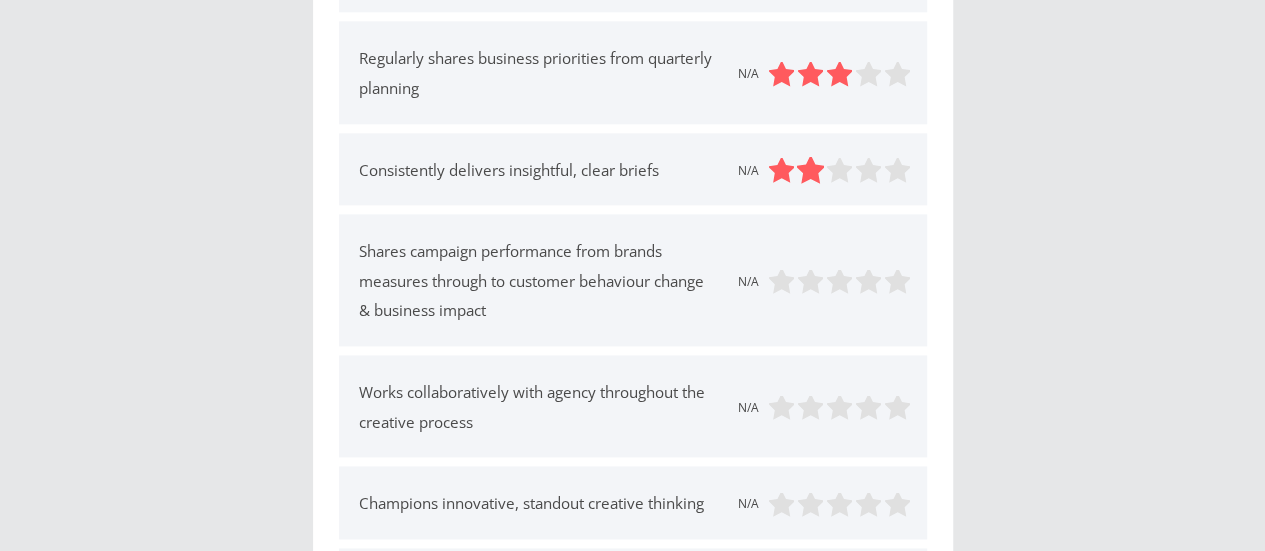 click at bounding box center (810, 170) 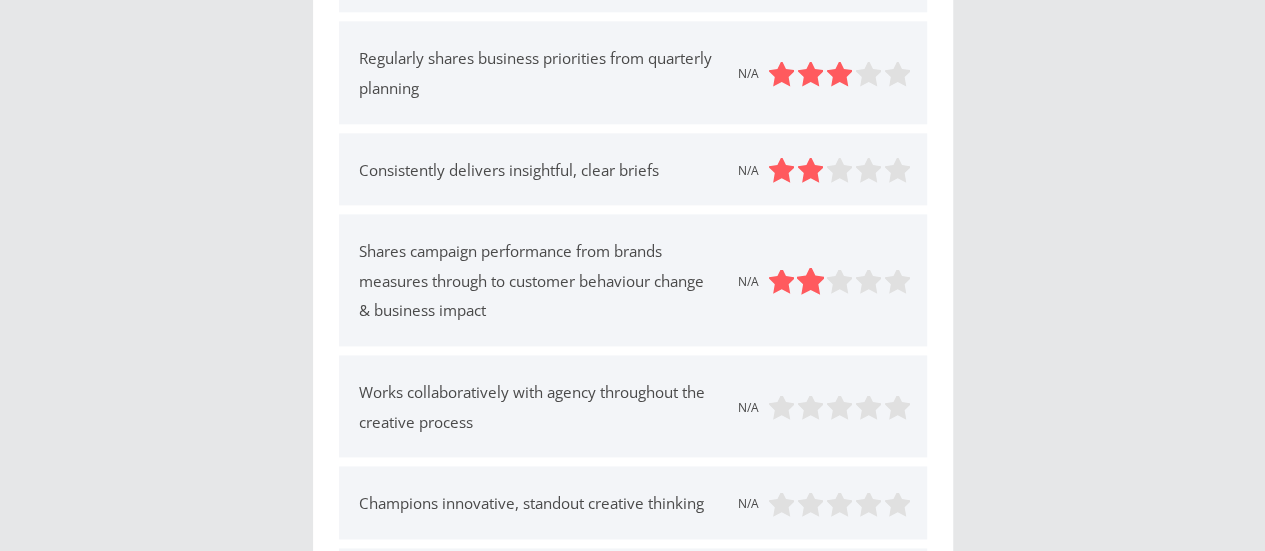 click at bounding box center (810, 282) 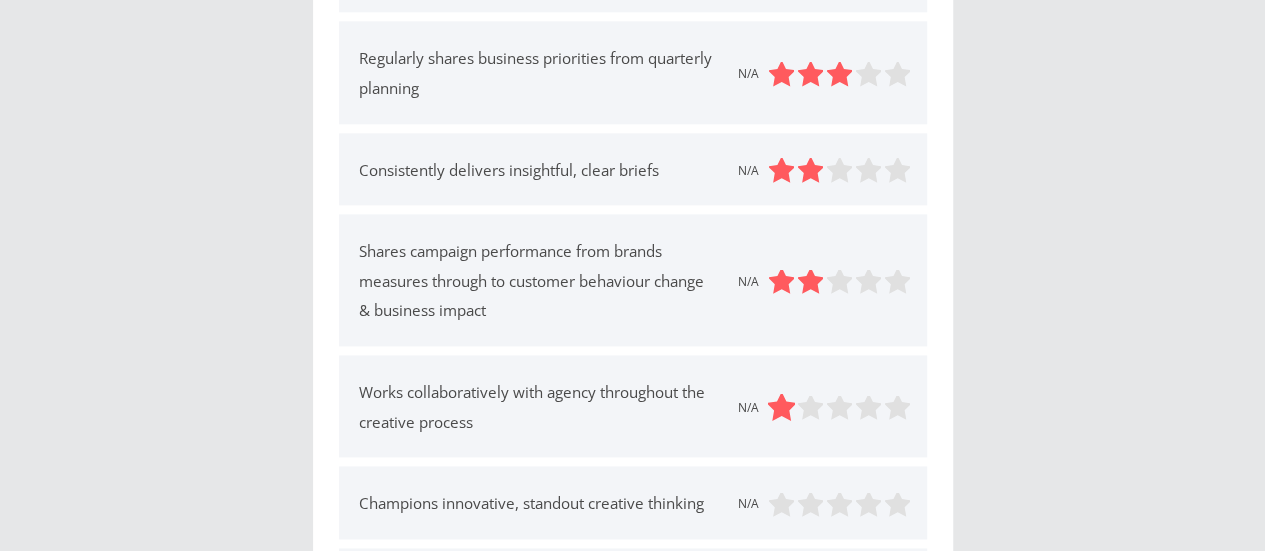 click at bounding box center (781, 408) 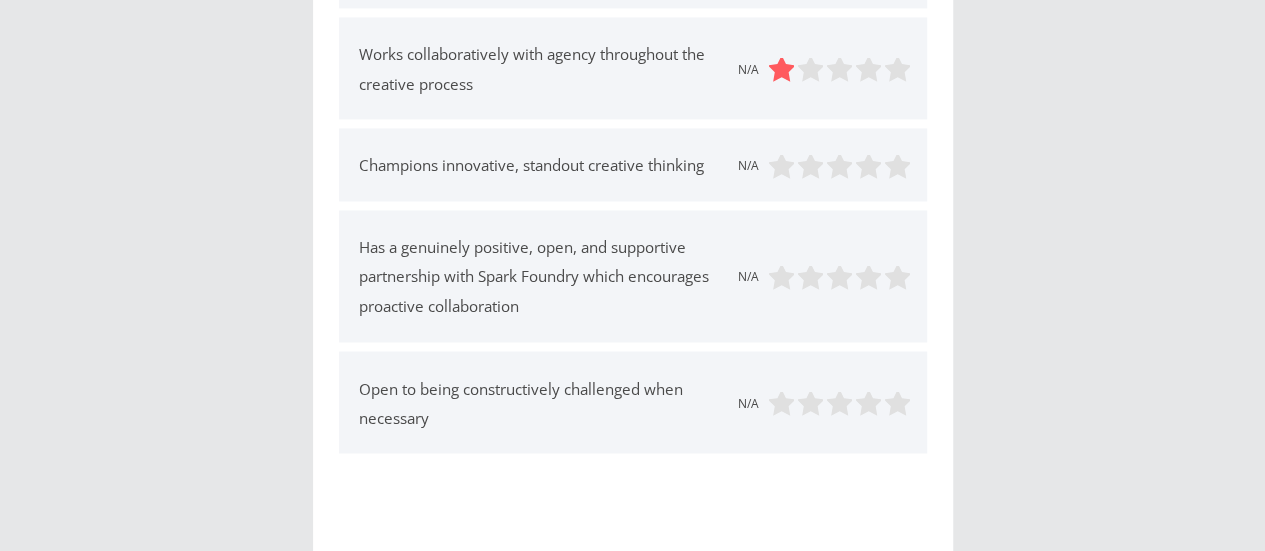 scroll, scrollTop: 1578, scrollLeft: 0, axis: vertical 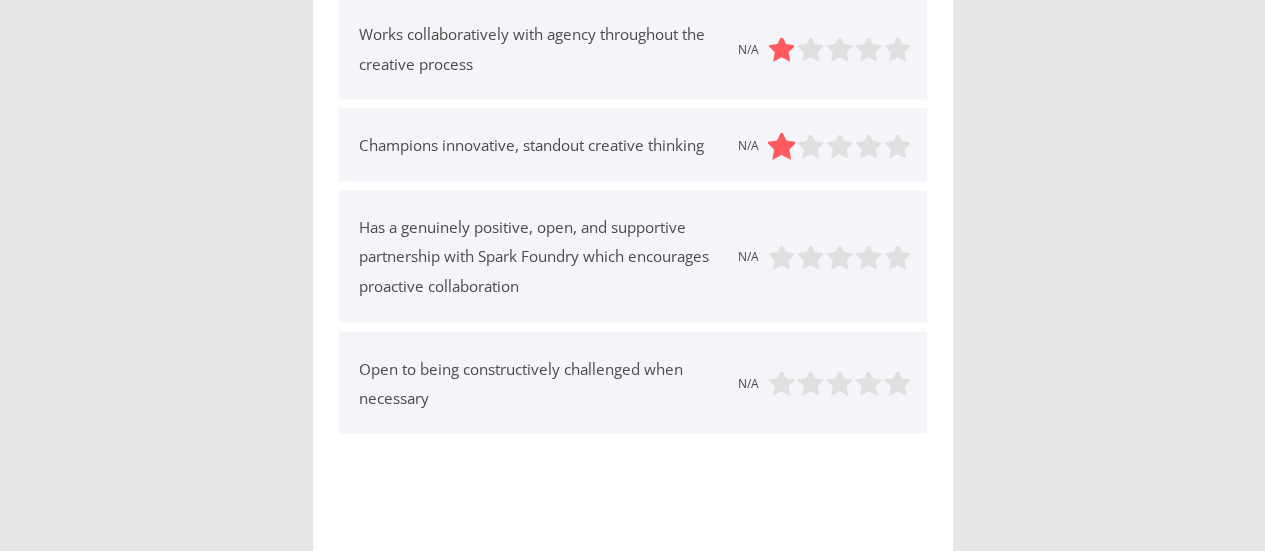 click at bounding box center [781, 146] 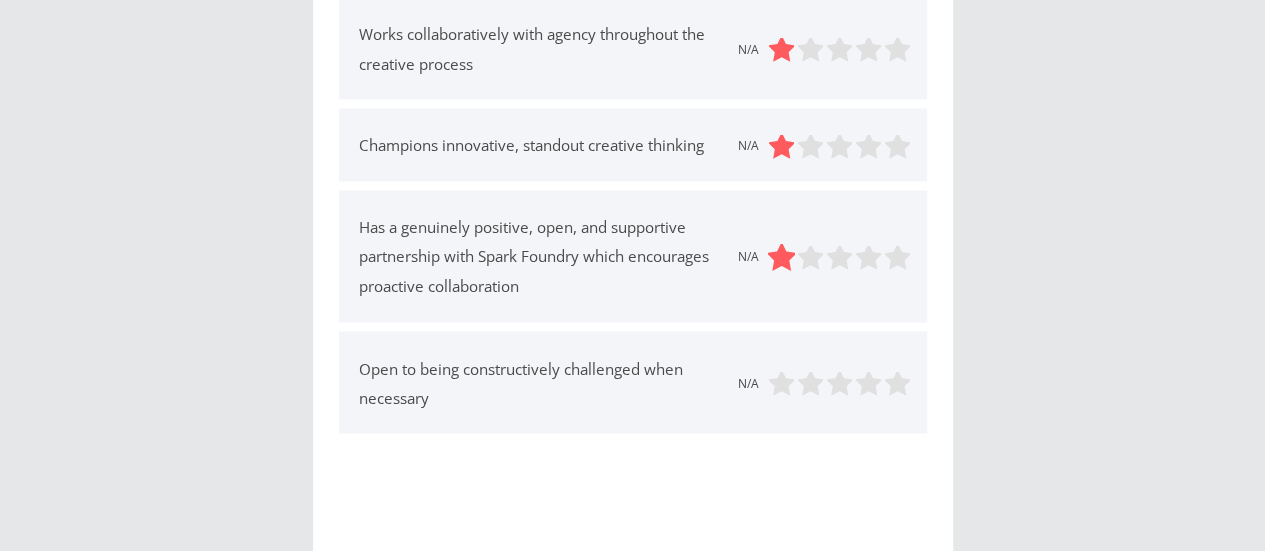click at bounding box center [781, 257] 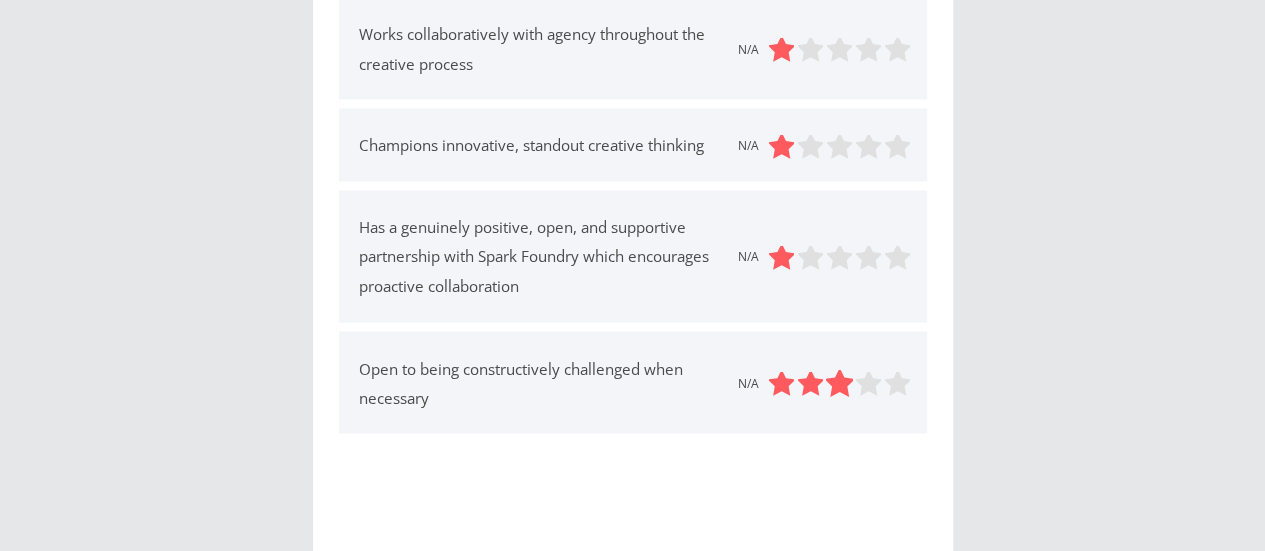 click at bounding box center [839, 383] 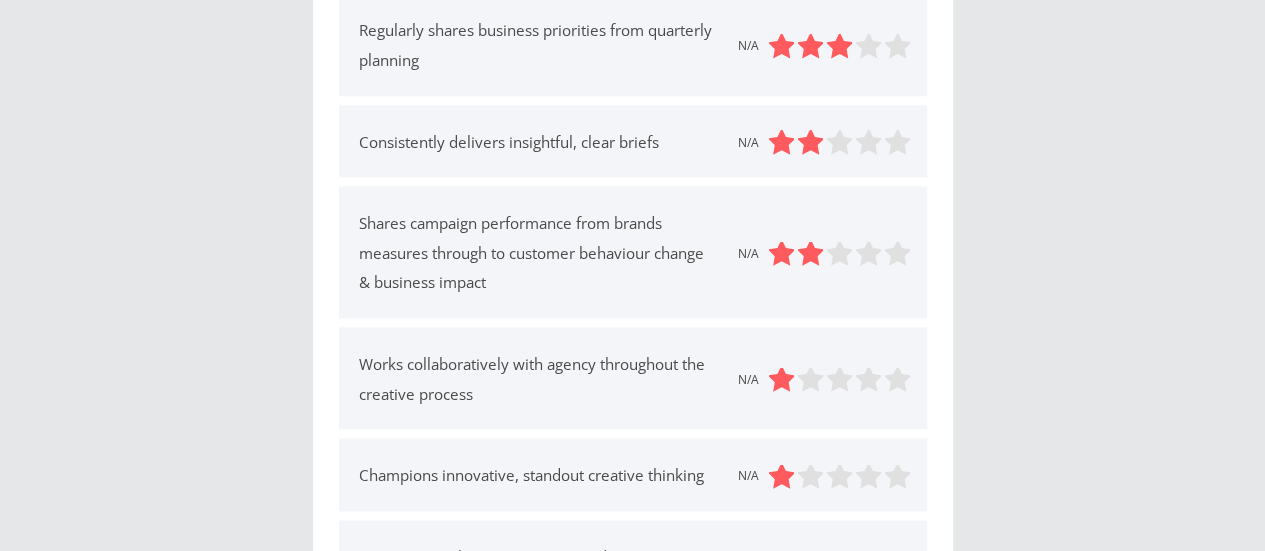 scroll, scrollTop: 1887, scrollLeft: 0, axis: vertical 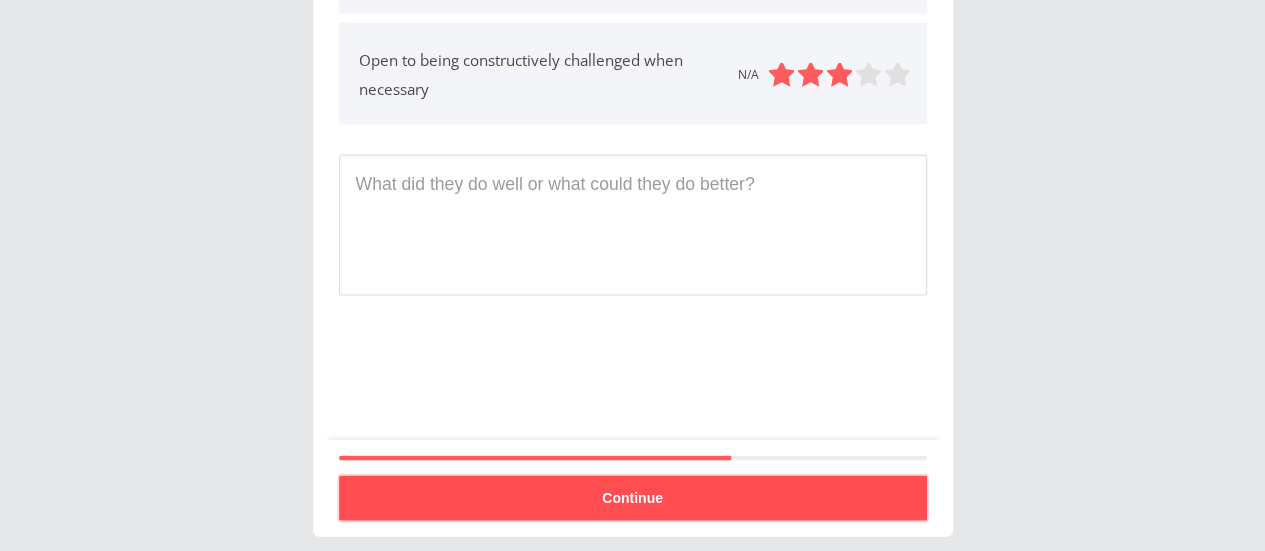 click on "Continue" at bounding box center [632, 497] 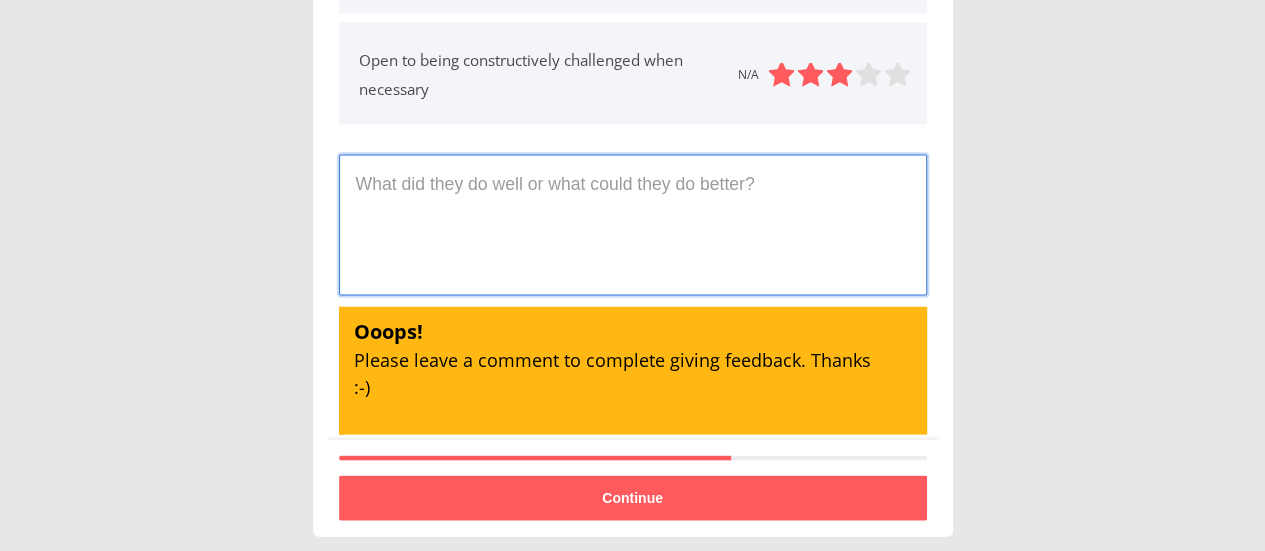 click at bounding box center [633, 224] 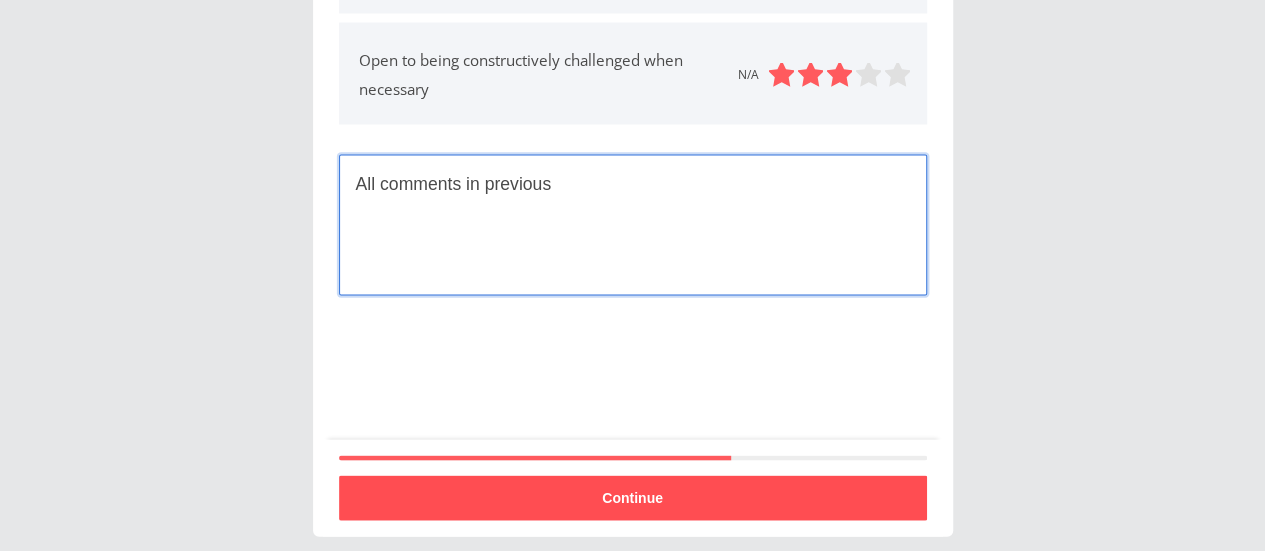 type on "All comments in previous" 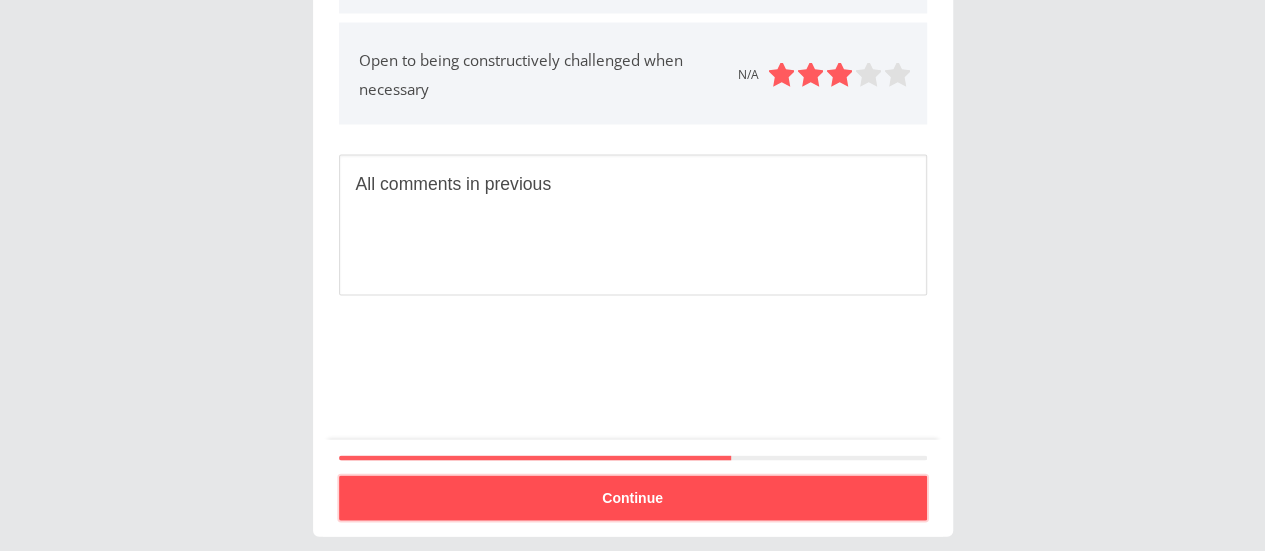 click on "Continue" at bounding box center [633, 497] 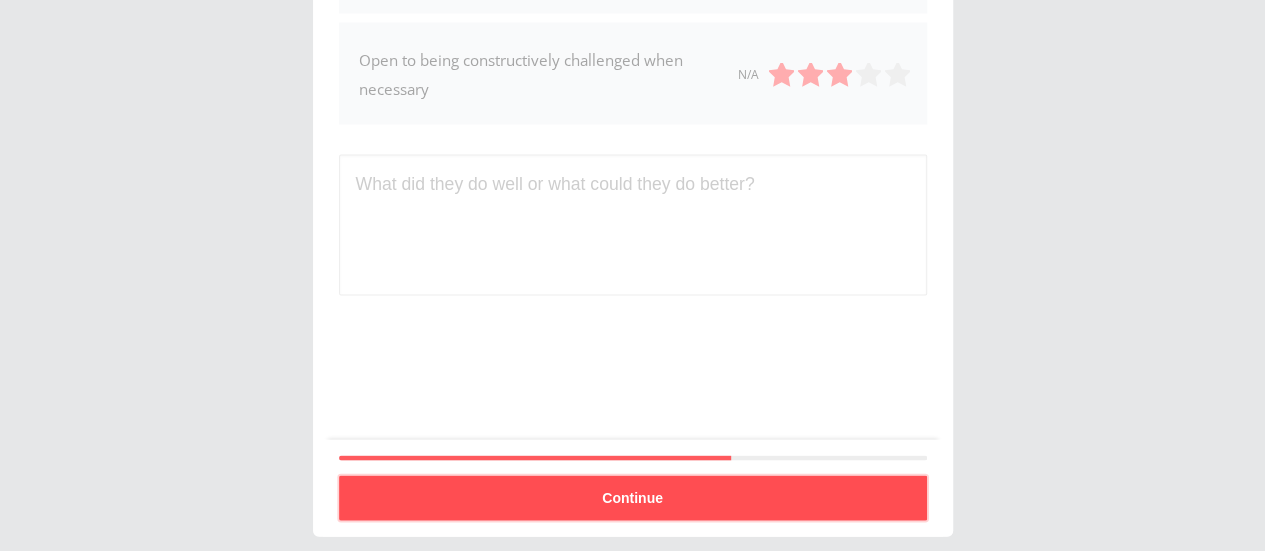 scroll, scrollTop: 266, scrollLeft: 0, axis: vertical 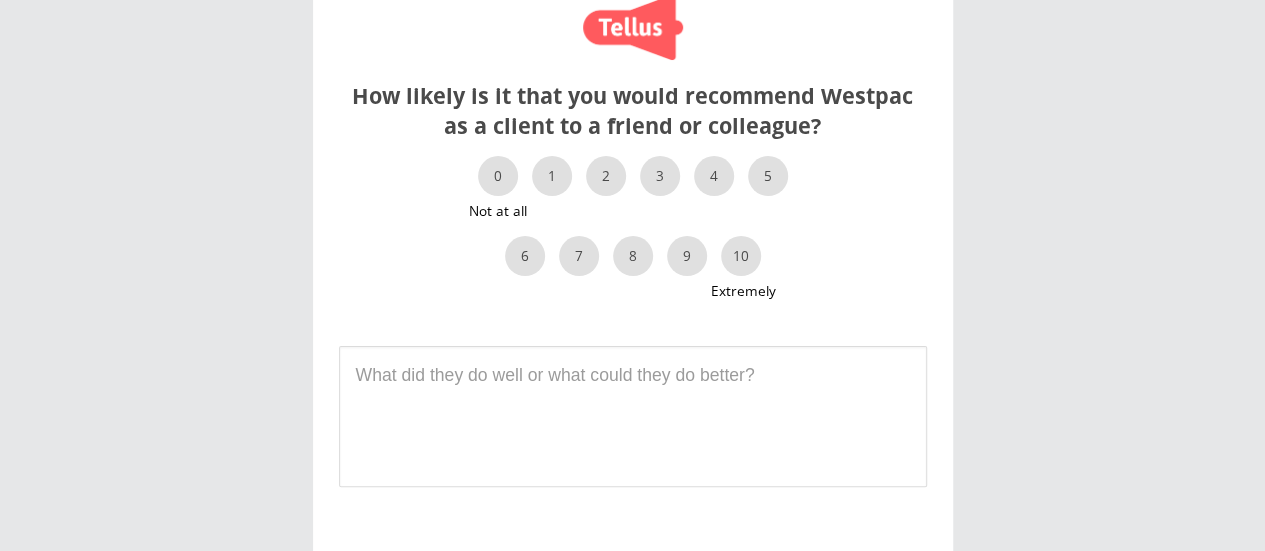 click on "3" at bounding box center (660, 176) 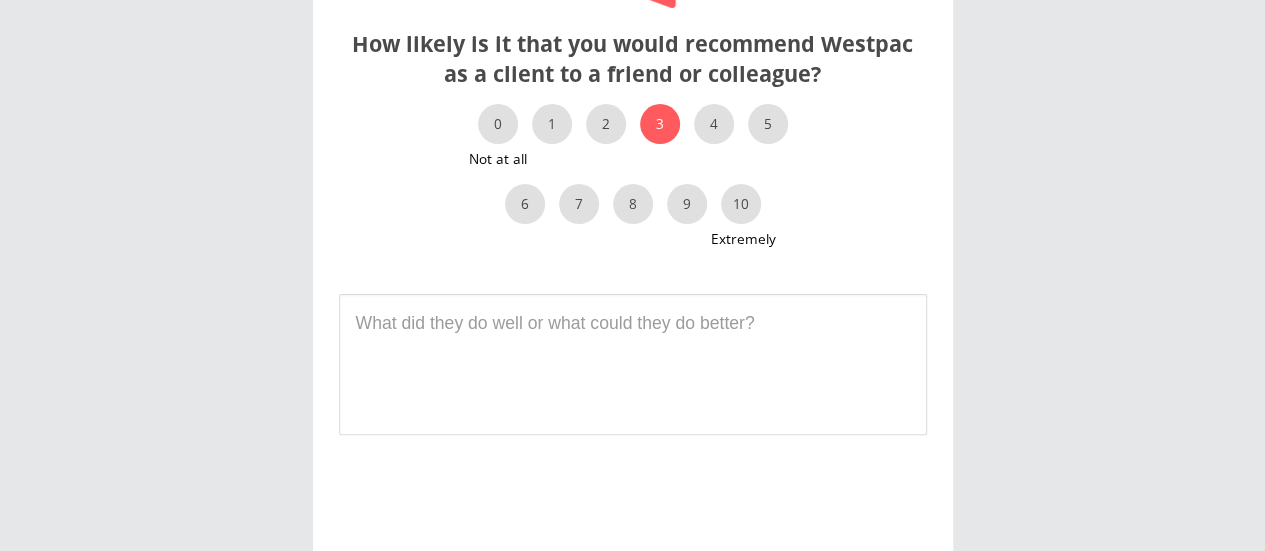 scroll, scrollTop: 95, scrollLeft: 0, axis: vertical 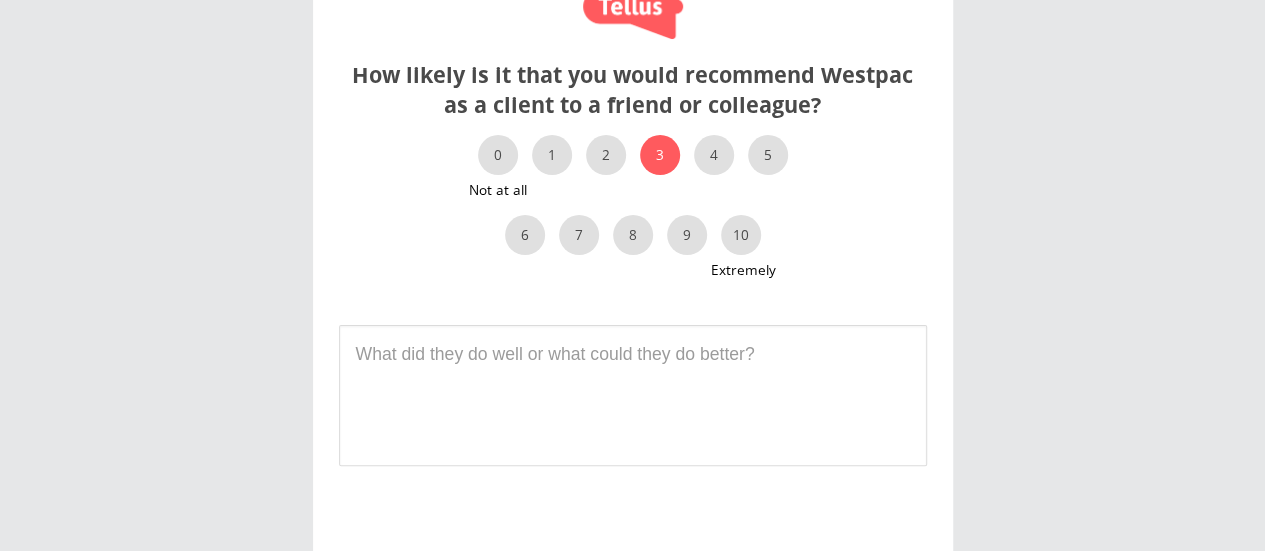 click on "2" at bounding box center [606, 155] 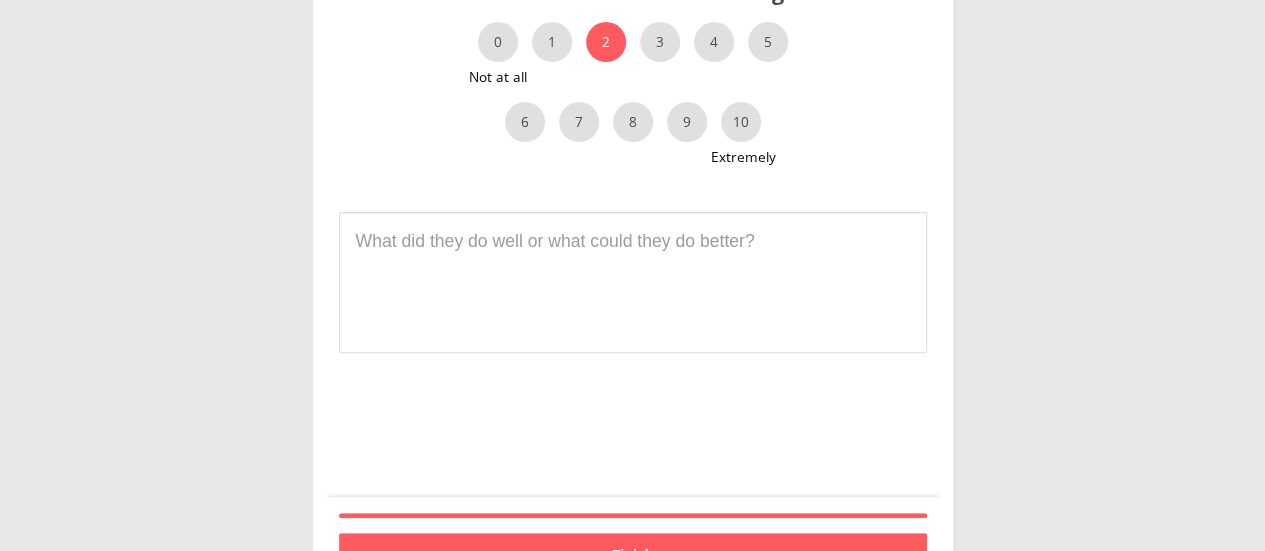 scroll, scrollTop: 266, scrollLeft: 0, axis: vertical 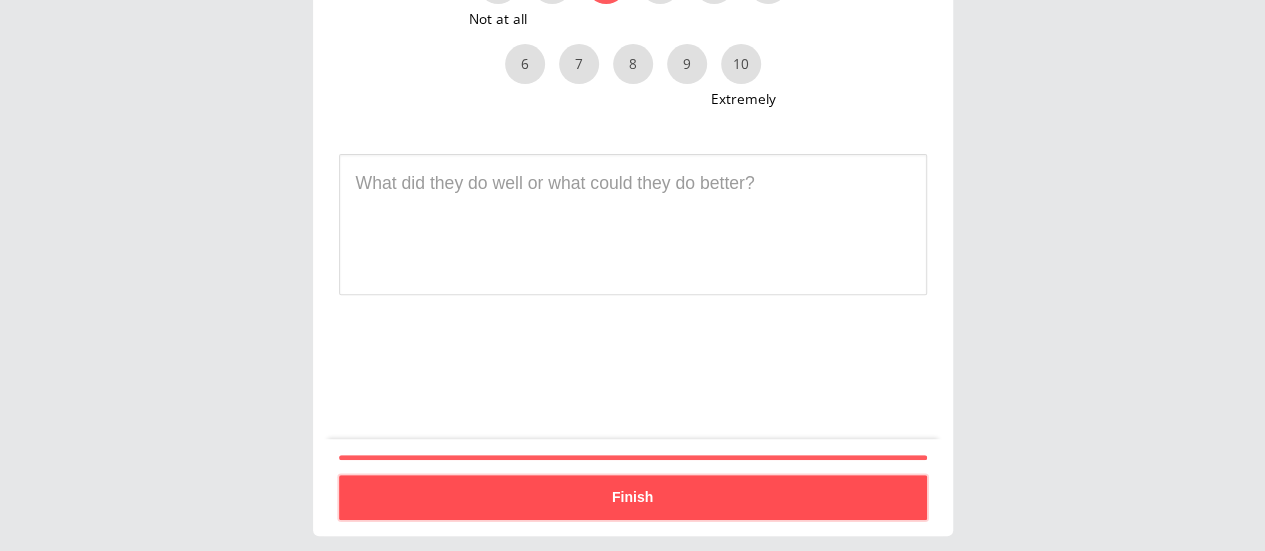 click on "Finish" at bounding box center [633, 497] 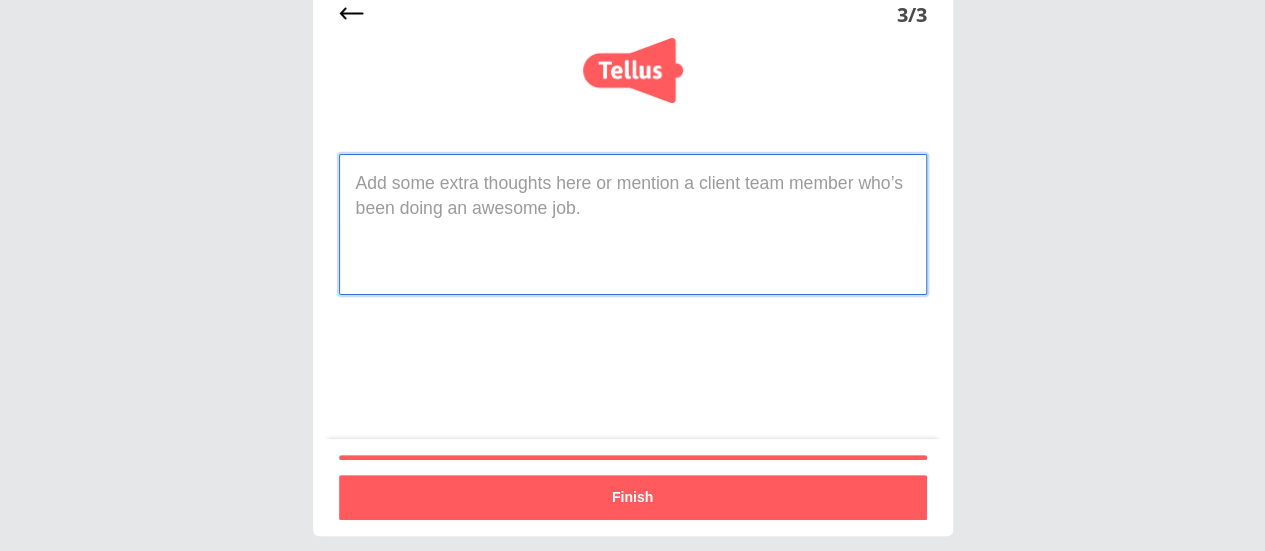click at bounding box center [633, 224] 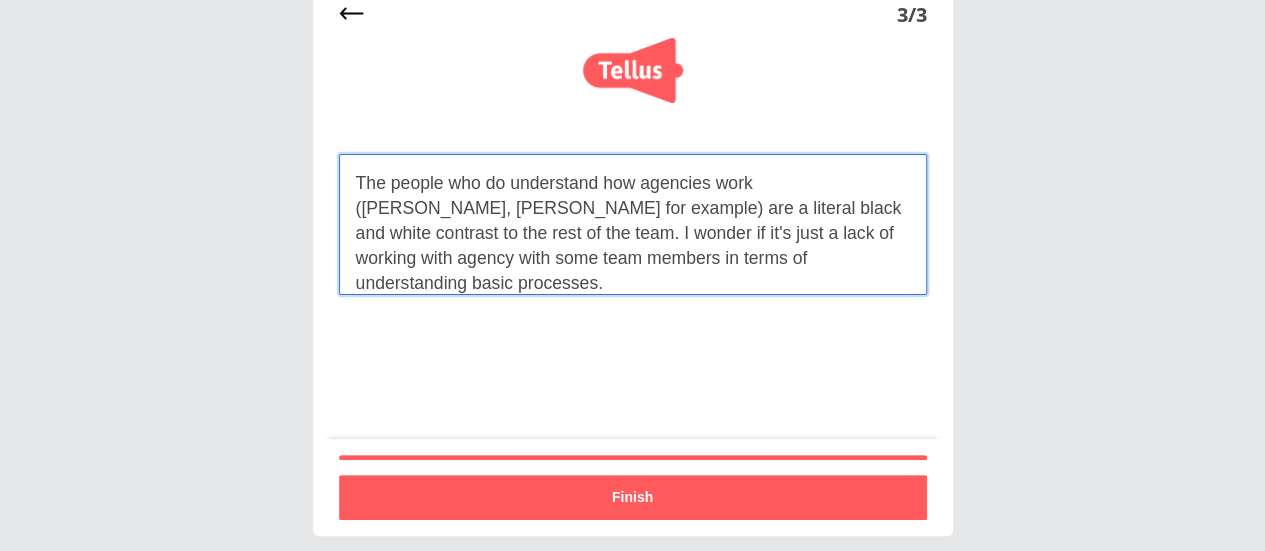 drag, startPoint x: 702, startPoint y: 262, endPoint x: 870, endPoint y: 210, distance: 175.86359 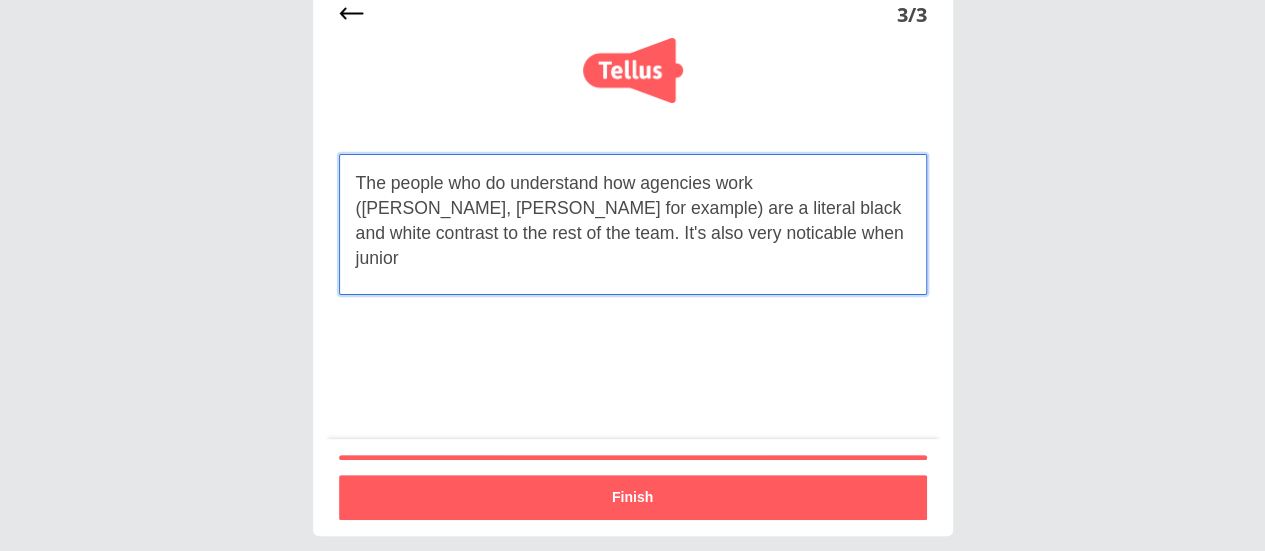click on "The people who do understand how agencies work ([PERSON_NAME], [PERSON_NAME] for example) are a literal black and white contrast to the rest of the team. It's also very noticable when junior" at bounding box center (633, 224) 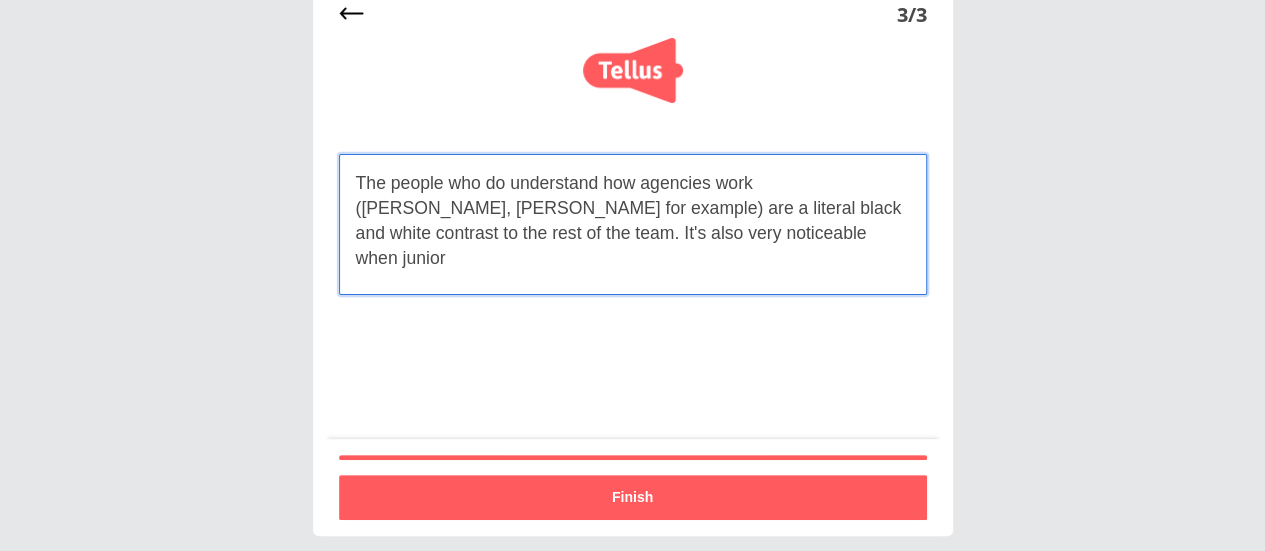 click on "The people who do understand how agencies work ([PERSON_NAME], [PERSON_NAME] for example) are a literal black and white contrast to the rest of the team. It's also very noticeable when junior" at bounding box center [633, 224] 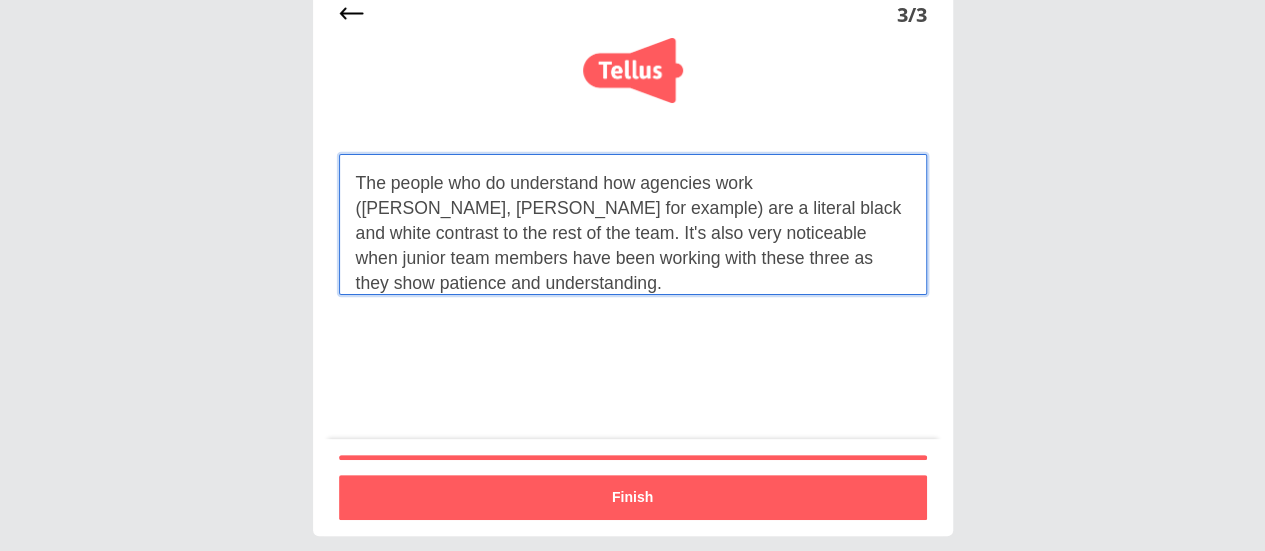 click on "The people who do understand how agencies work ([PERSON_NAME], [PERSON_NAME] for example) are a literal black and white contrast to the rest of the team. It's also very noticeable when junior team members have been working with these three as they show patience and understanding." at bounding box center [633, 224] 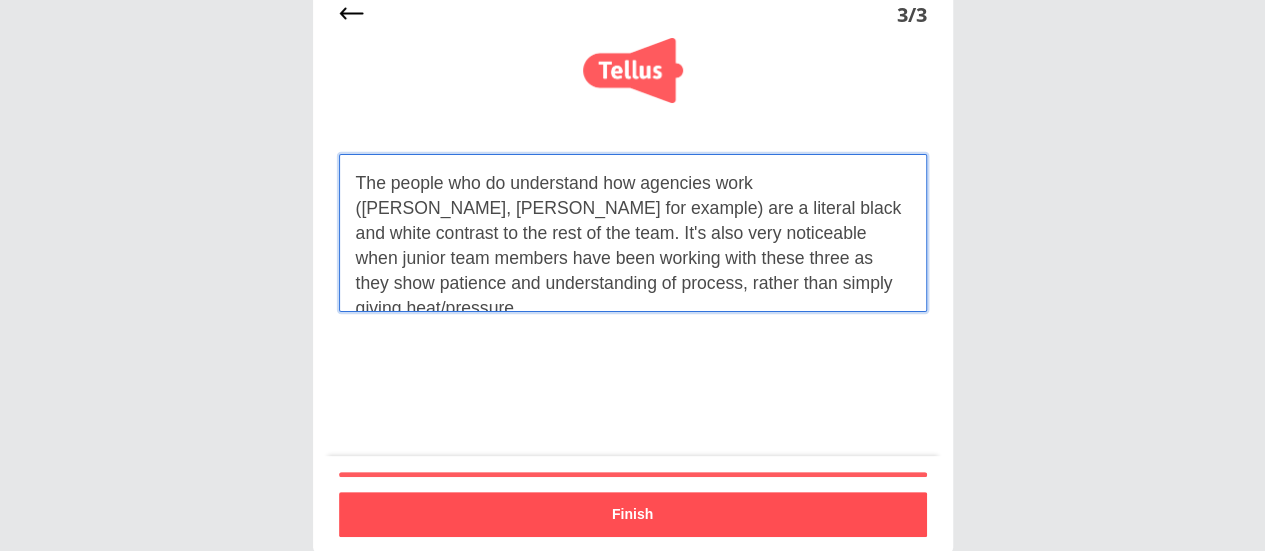type on "The people who do understand how agencies work ([PERSON_NAME], [PERSON_NAME] for example) are a literal black and white contrast to the rest of the team. It's also very noticeable when junior team members have been working with these three as they show patience and understanding of process, rather than simply giving heat/pressure." 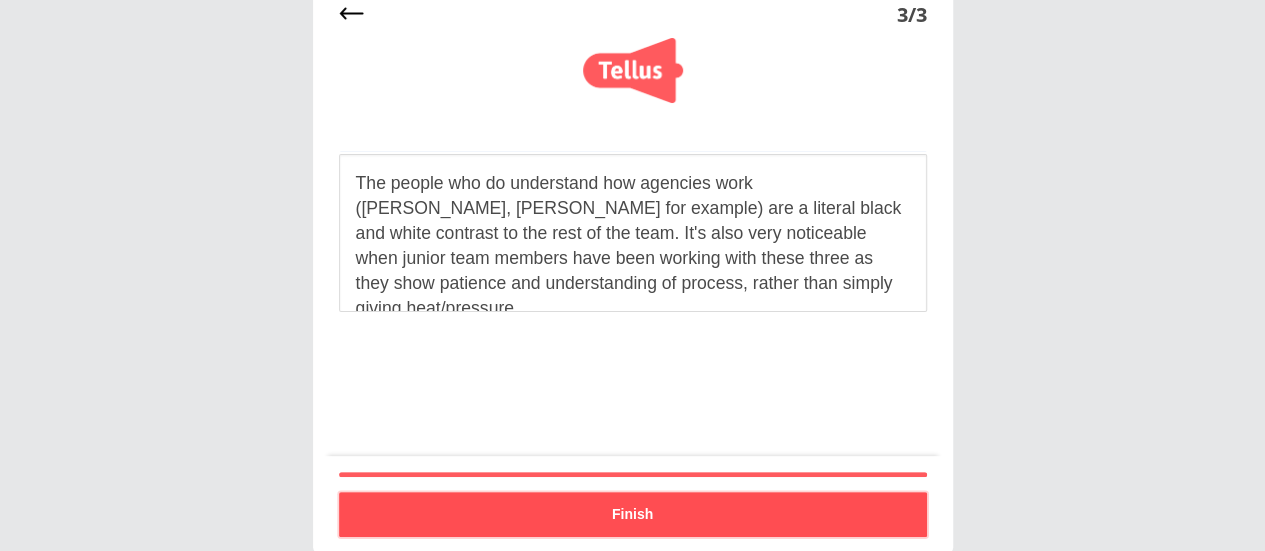 click on "Finish" at bounding box center [633, 514] 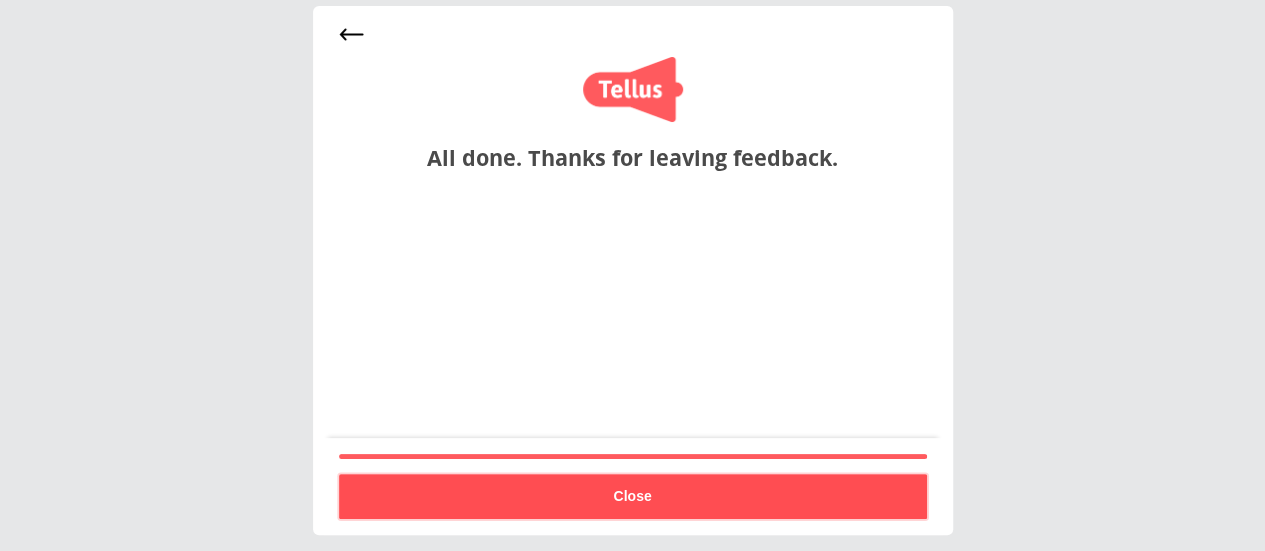 scroll, scrollTop: 10, scrollLeft: 0, axis: vertical 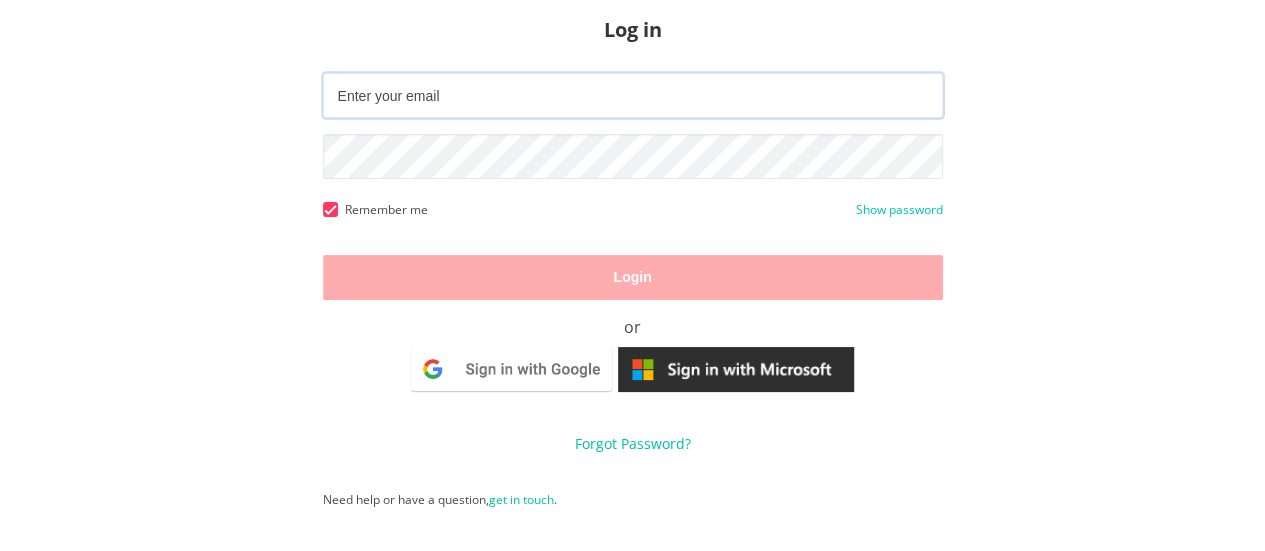 type on "[PERSON_NAME][EMAIL_ADDRESS][PERSON_NAME][DOMAIN_NAME]" 